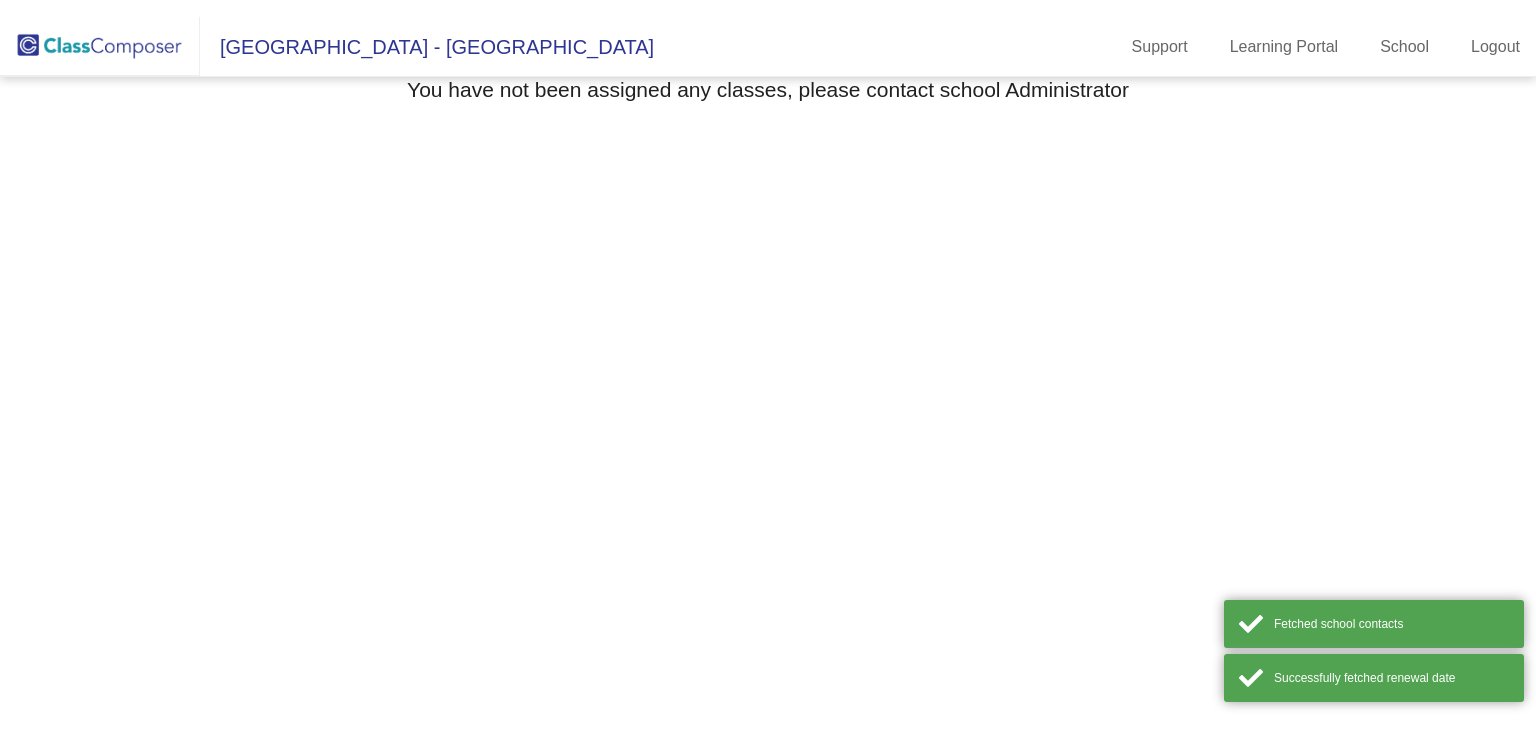 scroll, scrollTop: 0, scrollLeft: 0, axis: both 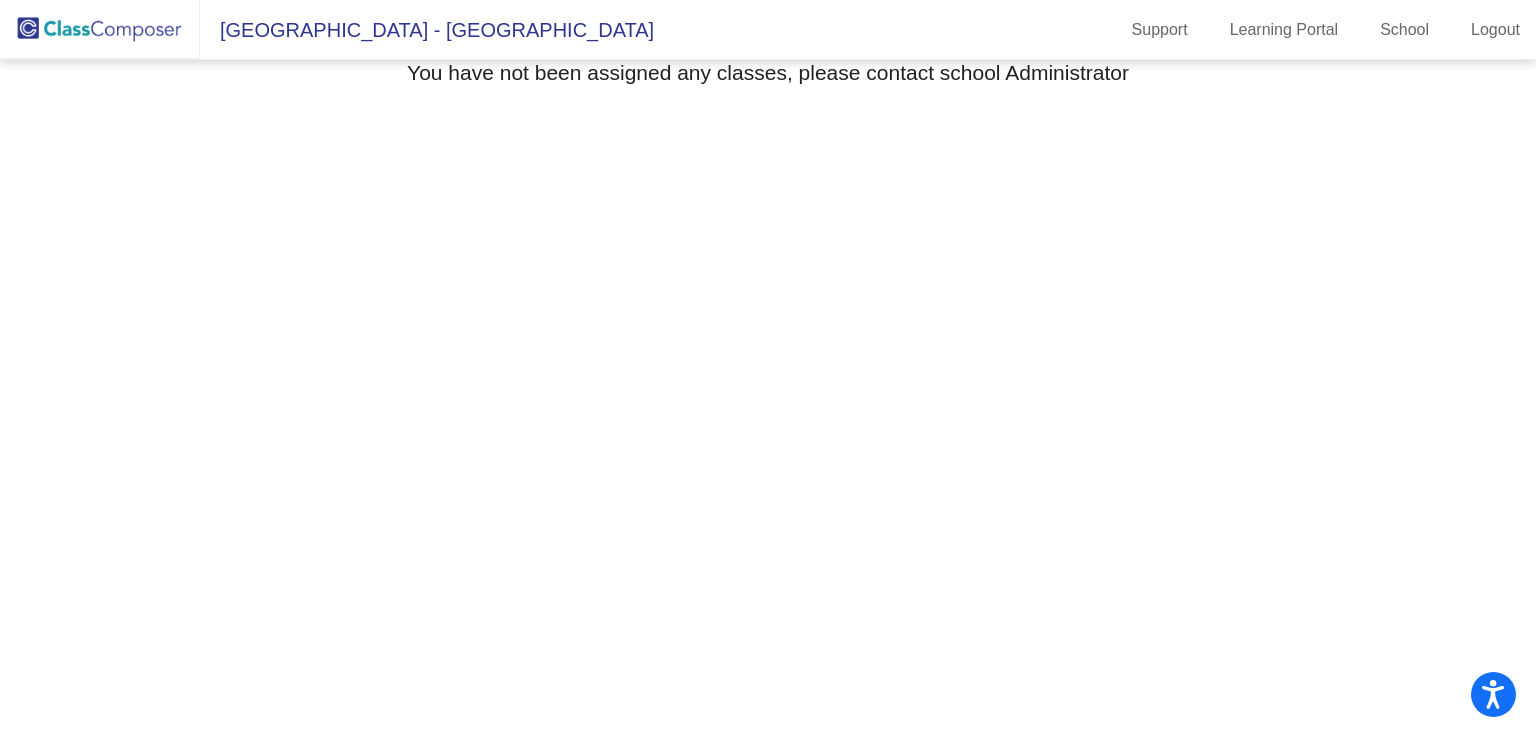 click 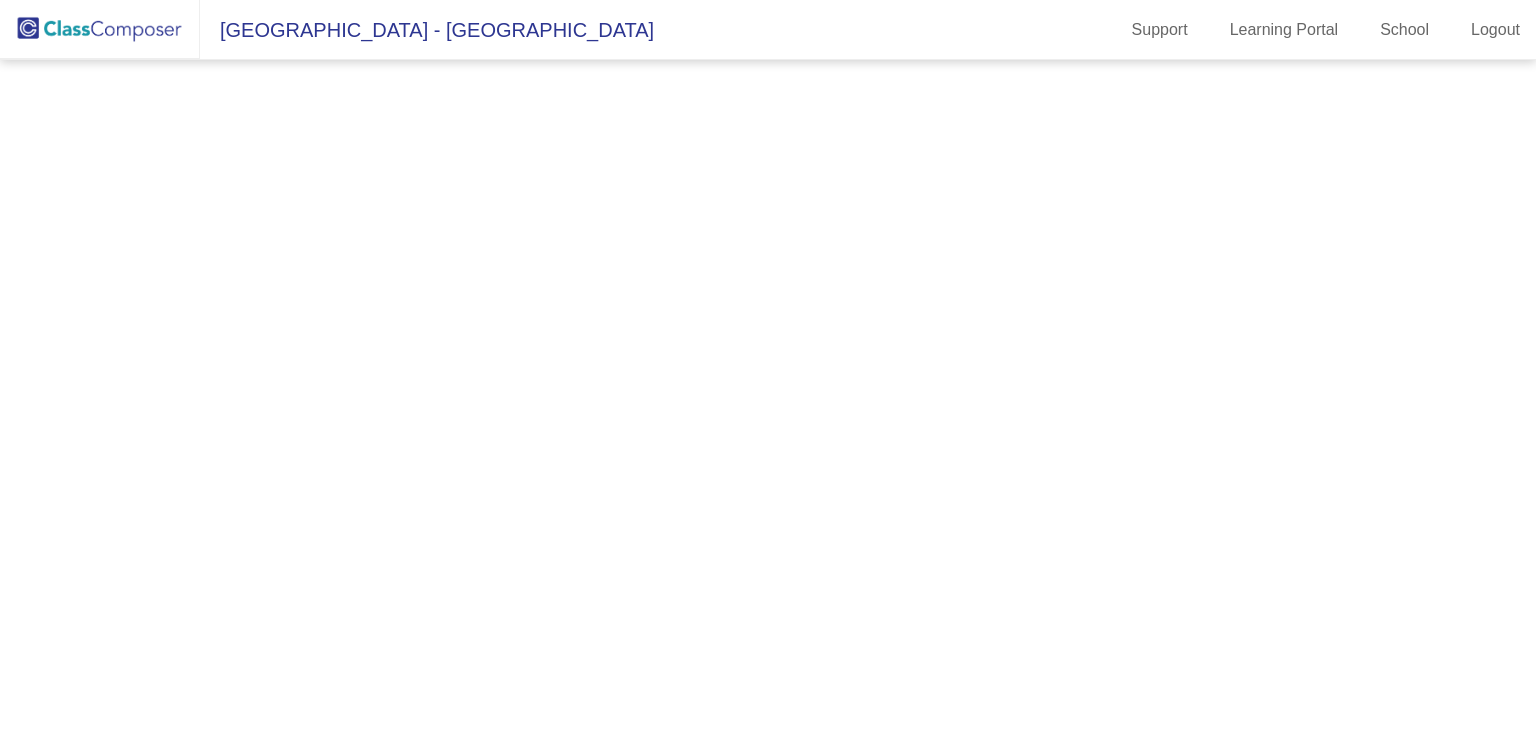 scroll, scrollTop: 0, scrollLeft: 0, axis: both 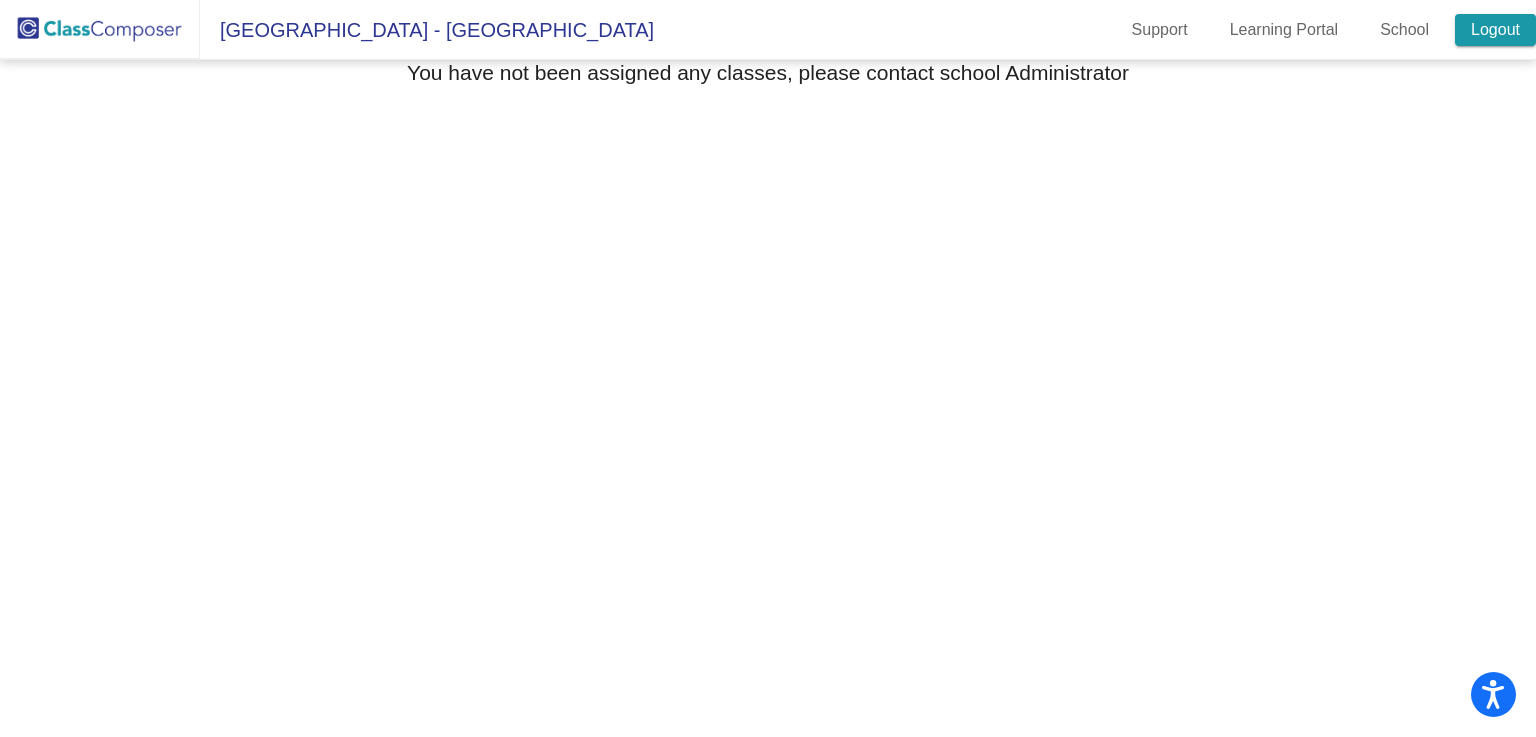 drag, startPoint x: 1483, startPoint y: 24, endPoint x: 1465, endPoint y: 26, distance: 18.110771 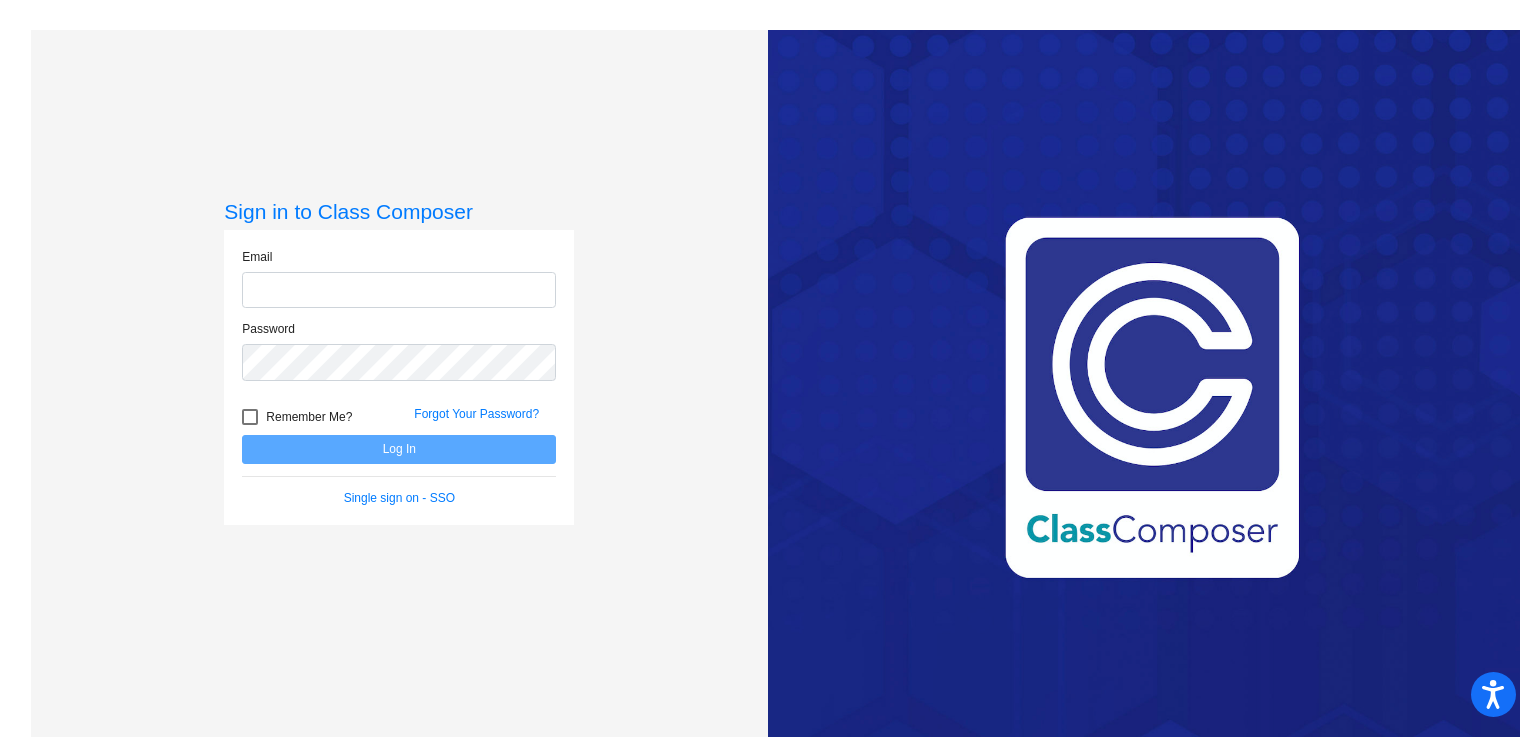 type on "janice.olmedo@hesperiausd.org" 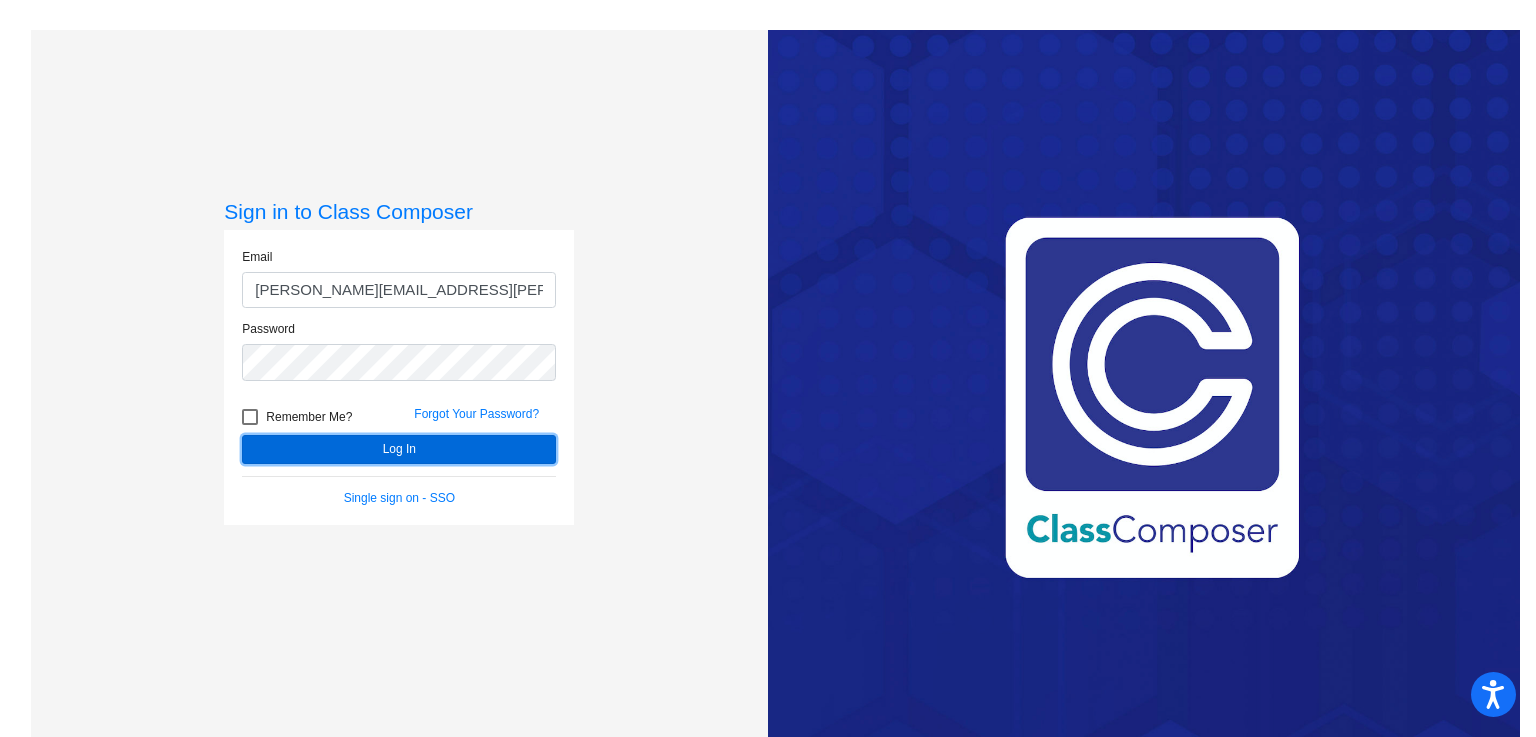 click on "Log In" 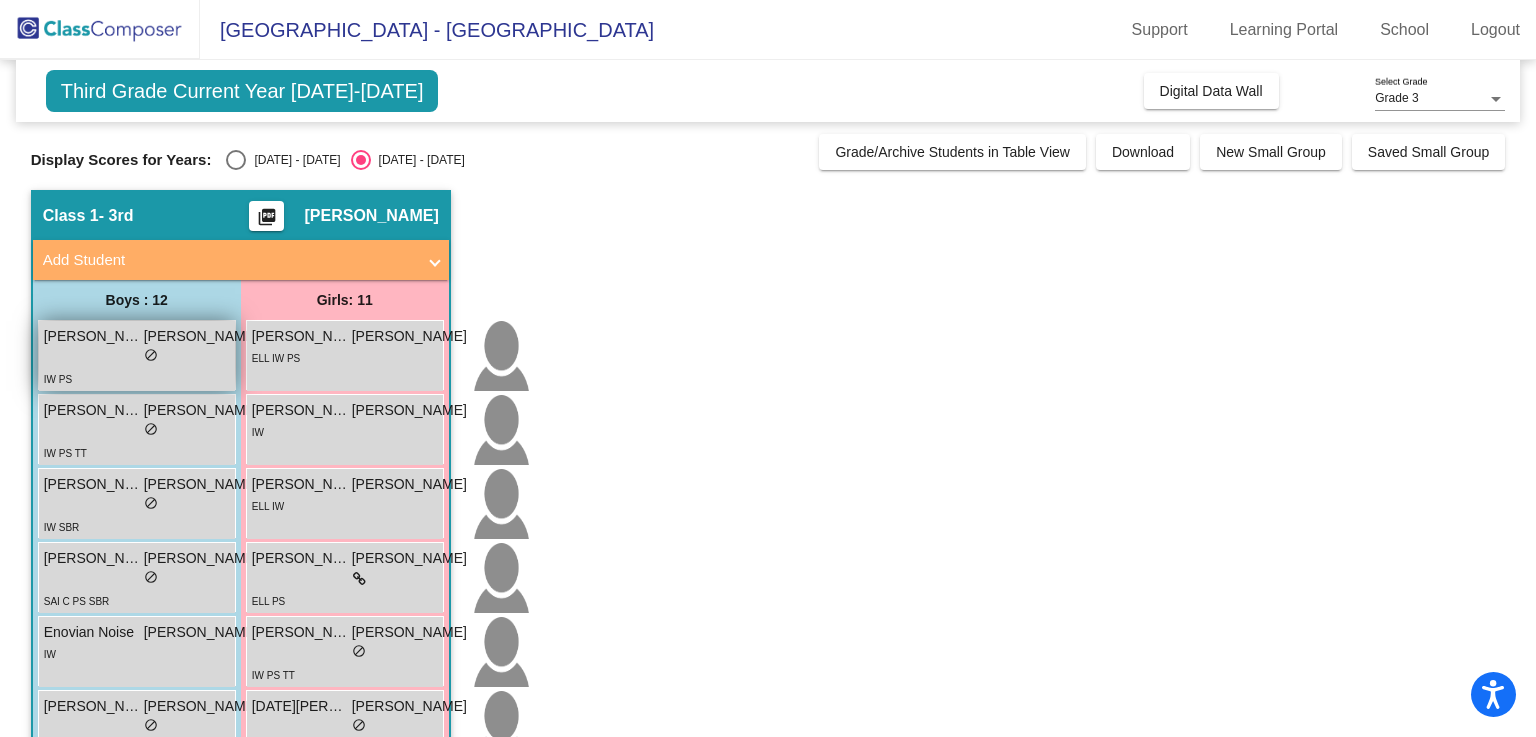 click on "lock do_not_disturb_alt" at bounding box center [151, 357] 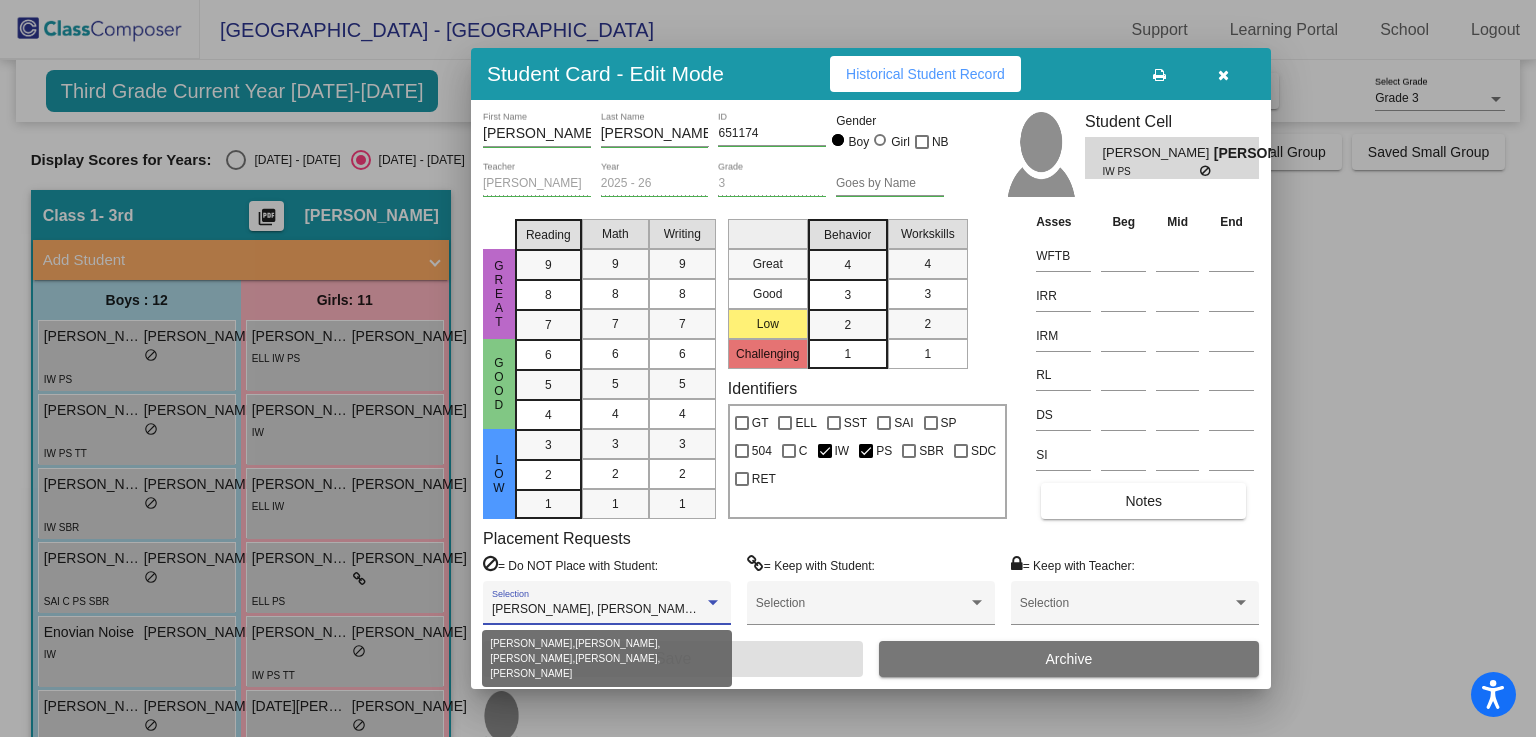click at bounding box center (713, 603) 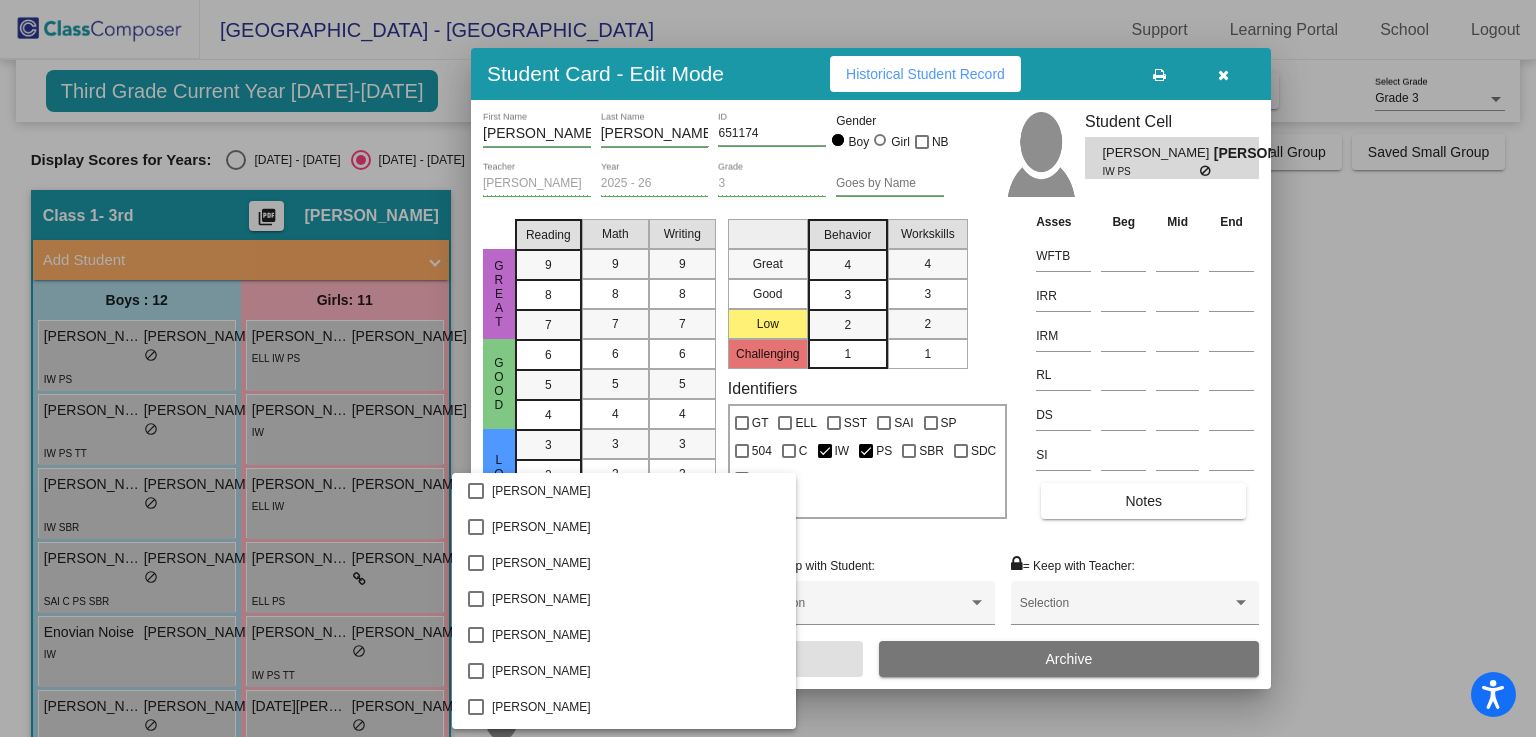 scroll, scrollTop: 241, scrollLeft: 0, axis: vertical 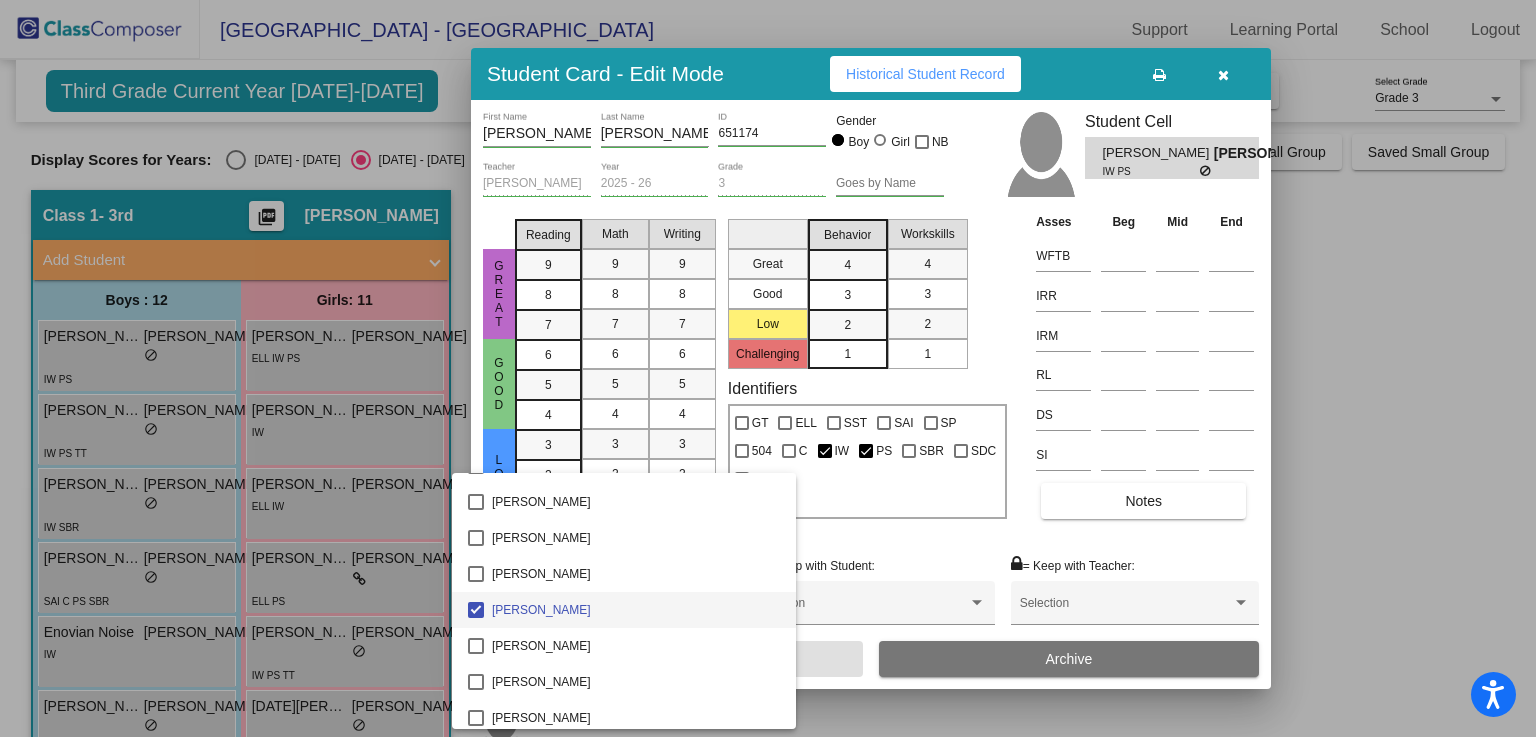 click at bounding box center (768, 368) 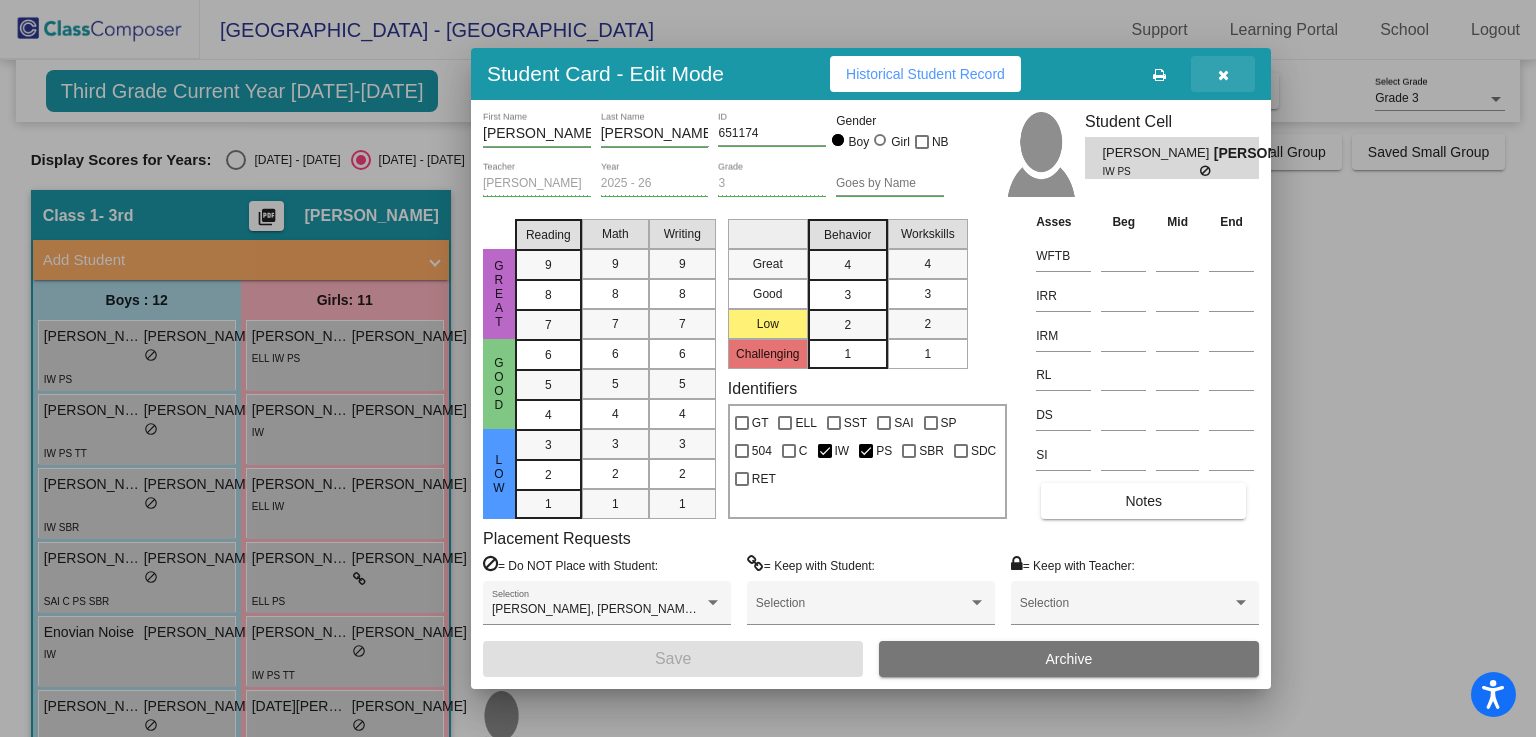 click at bounding box center (1223, 74) 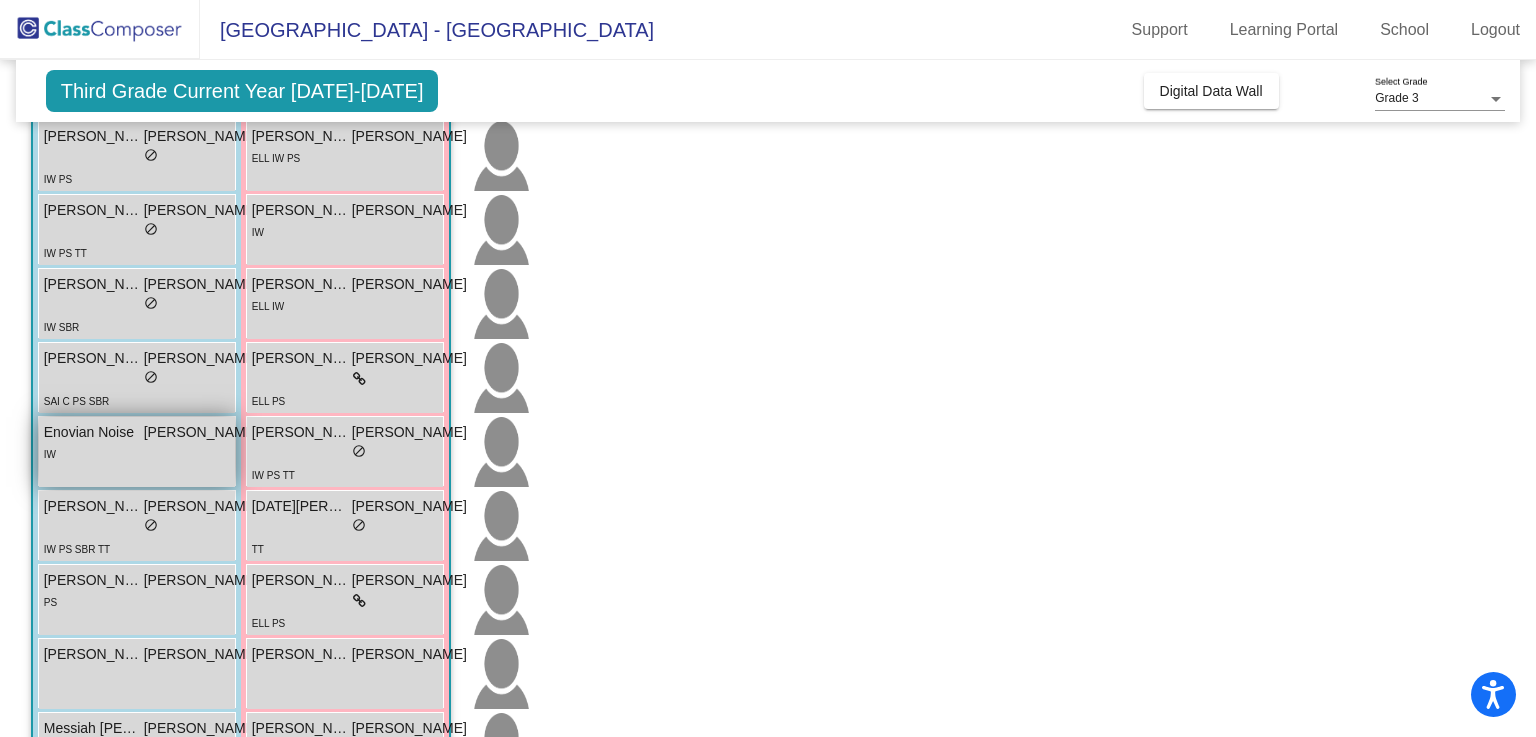 scroll, scrollTop: 300, scrollLeft: 0, axis: vertical 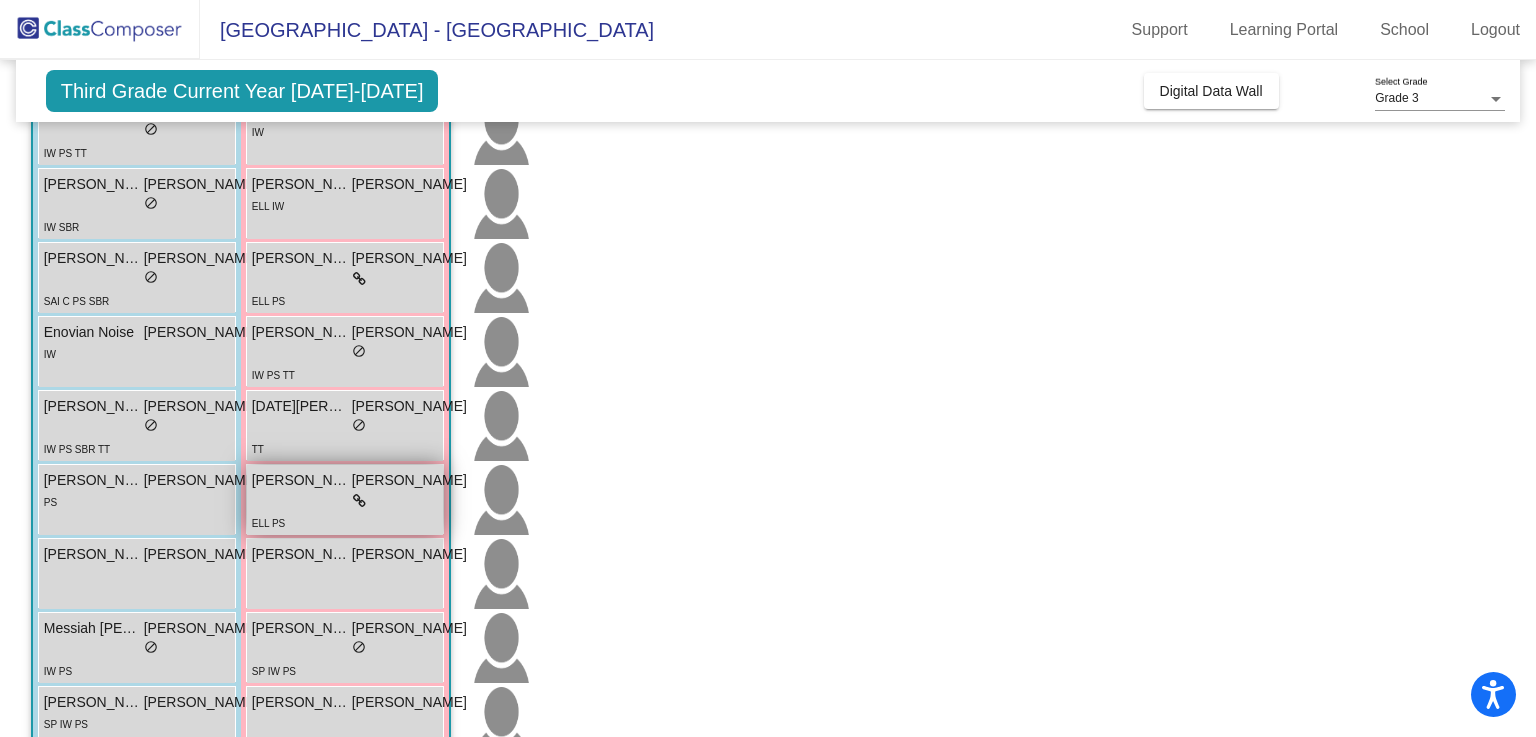 click on "ELL PS" at bounding box center (359, 522) 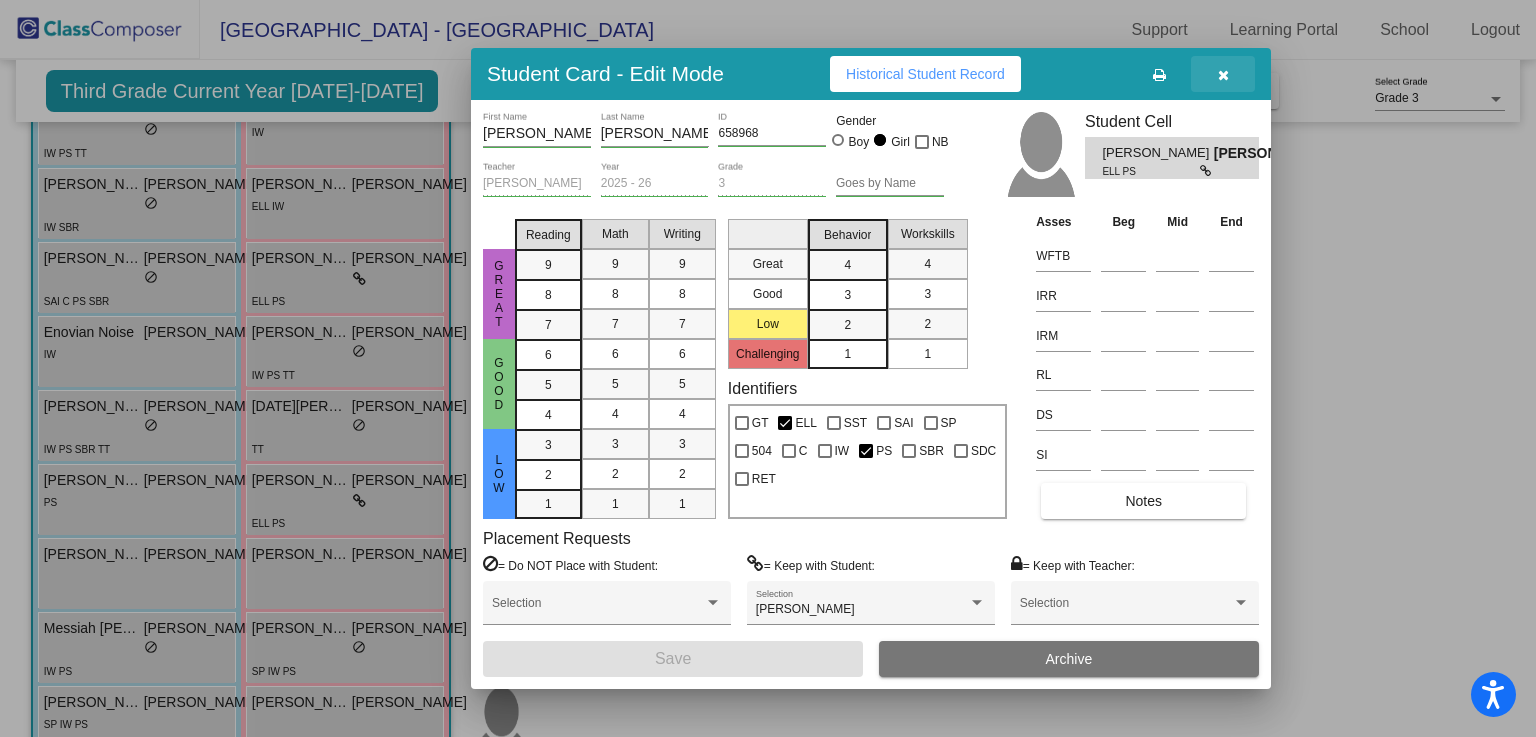 click at bounding box center (1223, 75) 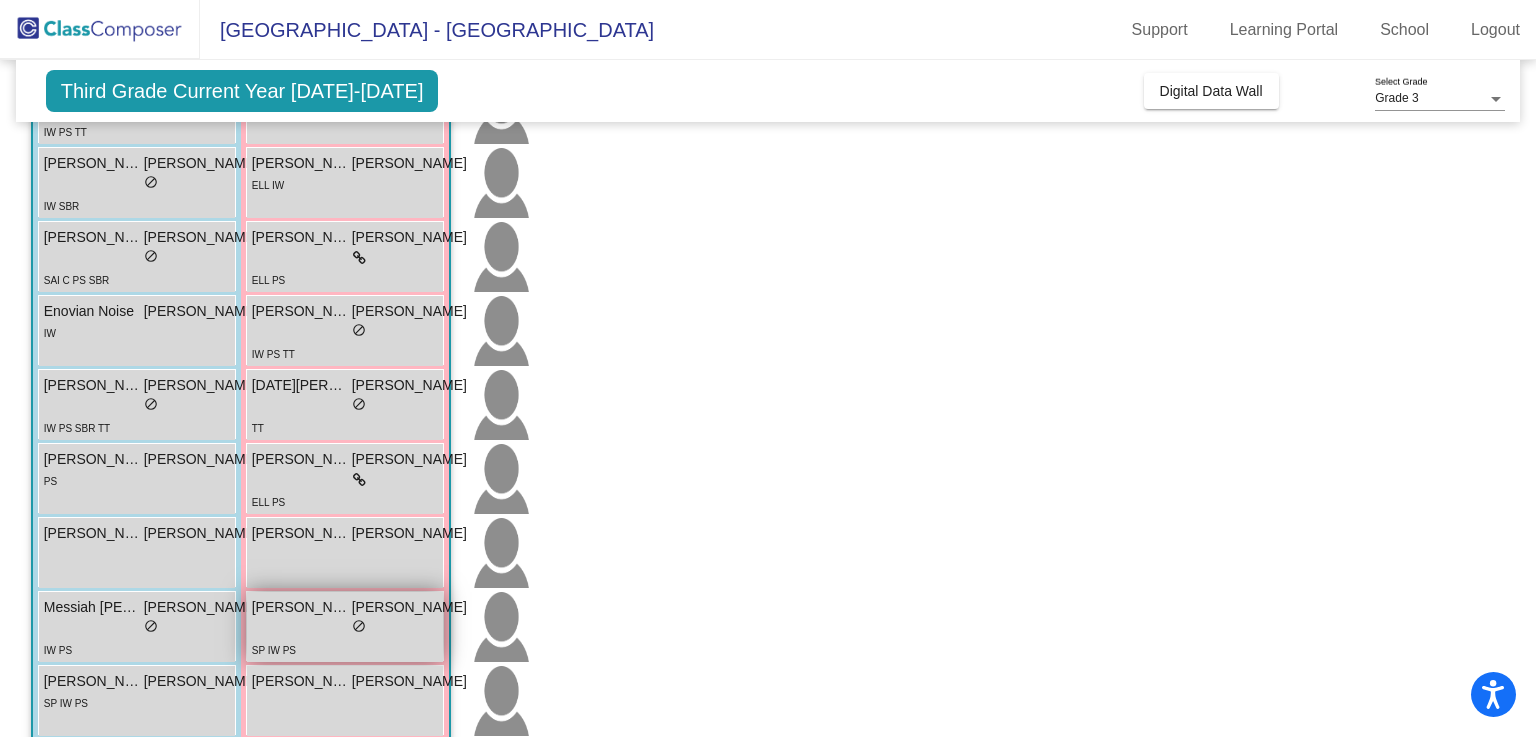scroll, scrollTop: 300, scrollLeft: 0, axis: vertical 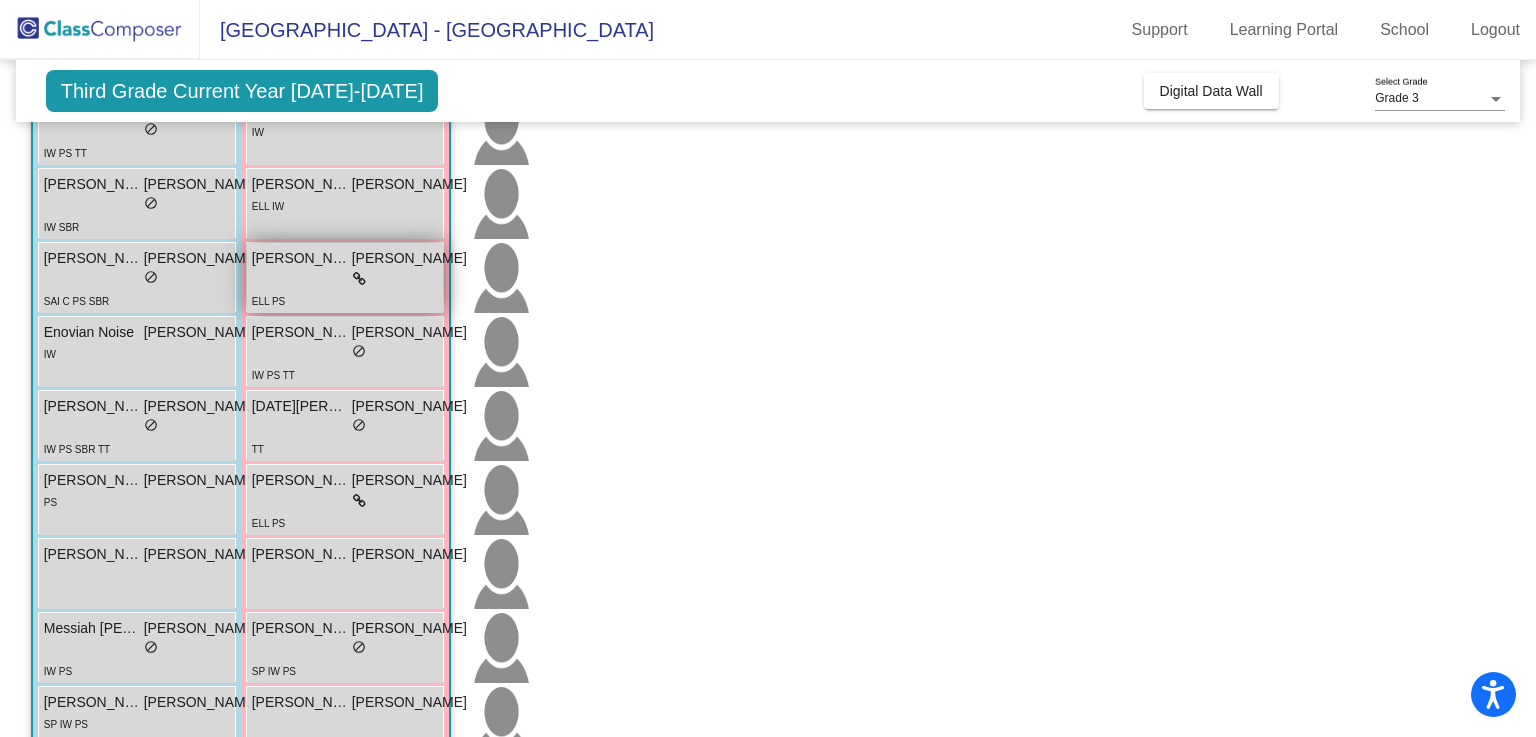 click on "ELL PS" at bounding box center (359, 300) 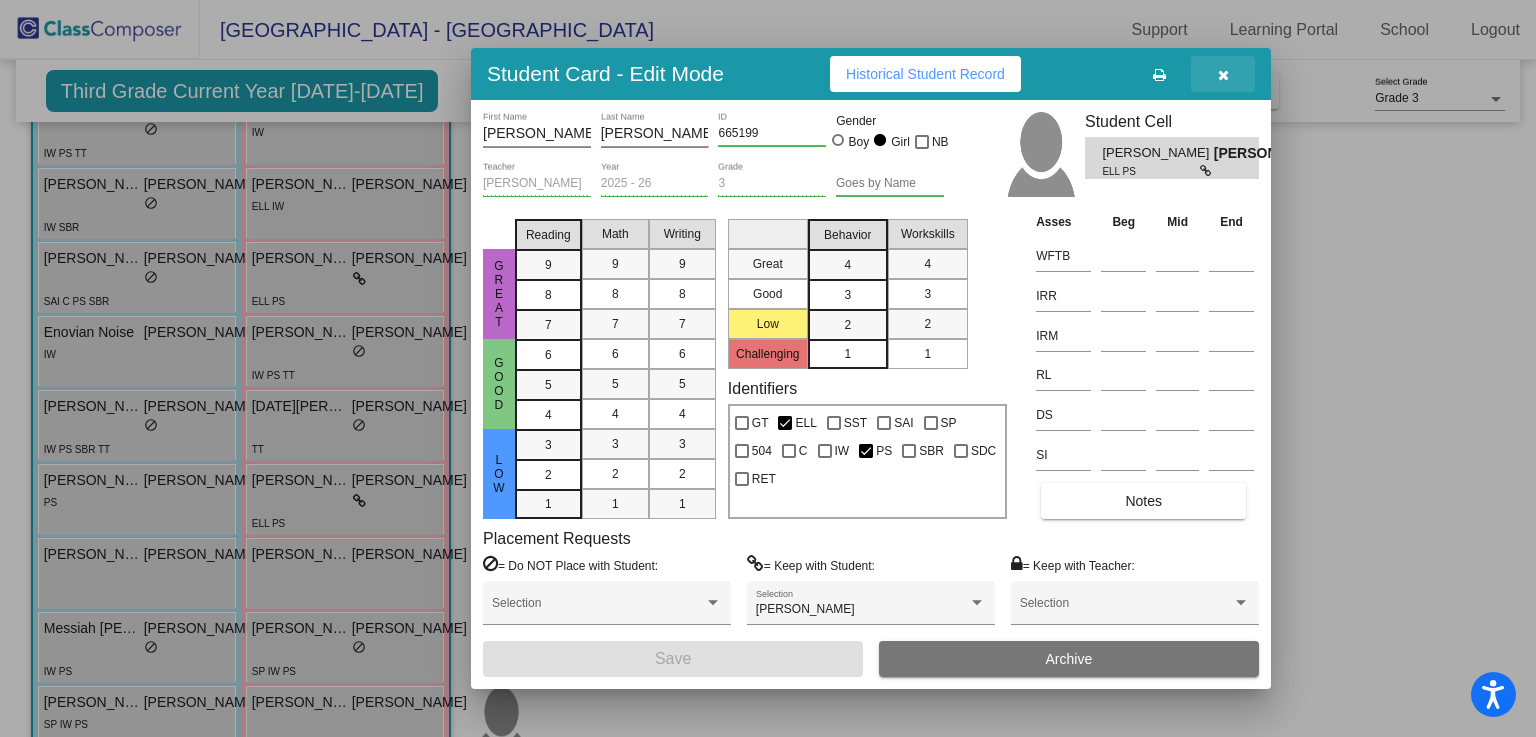click at bounding box center (1223, 74) 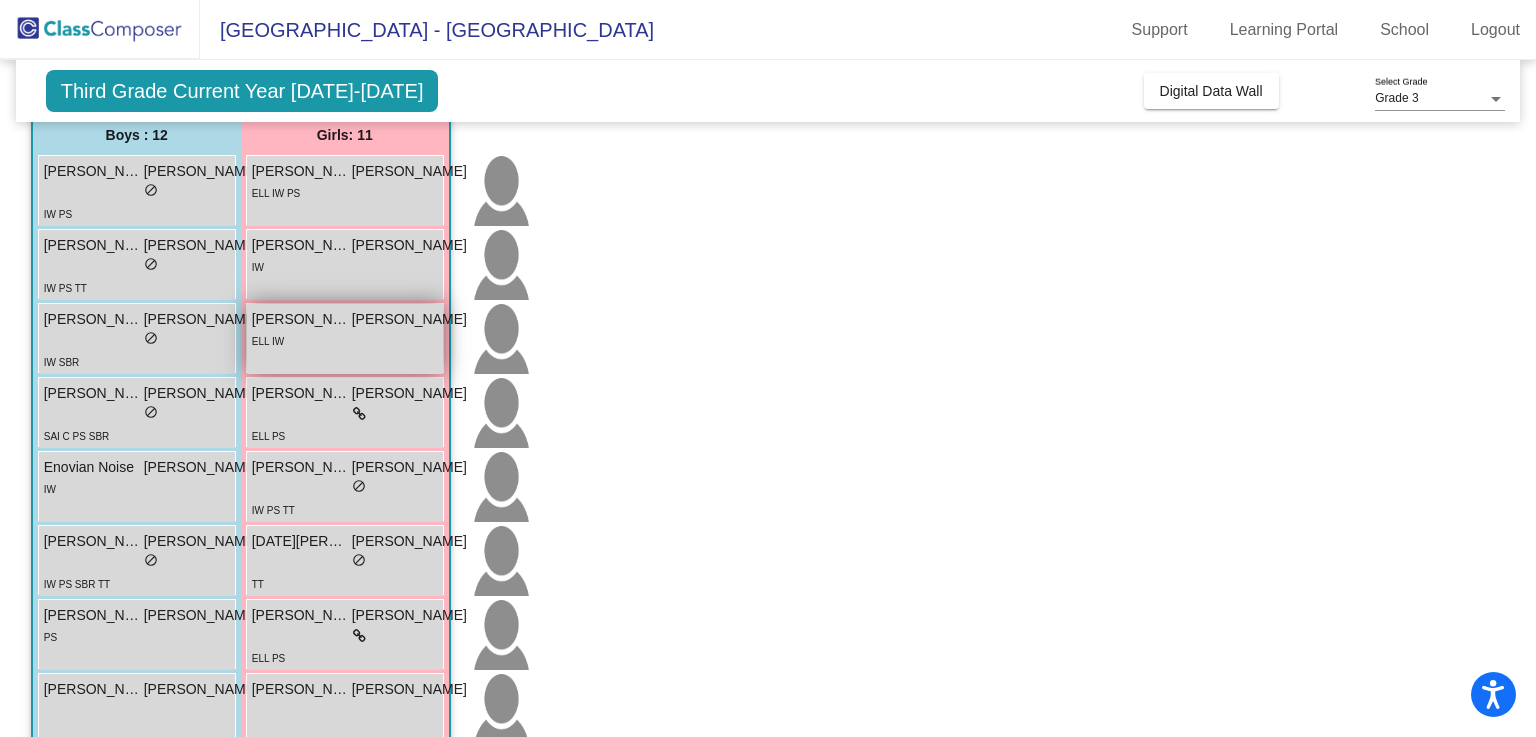 scroll, scrollTop: 100, scrollLeft: 0, axis: vertical 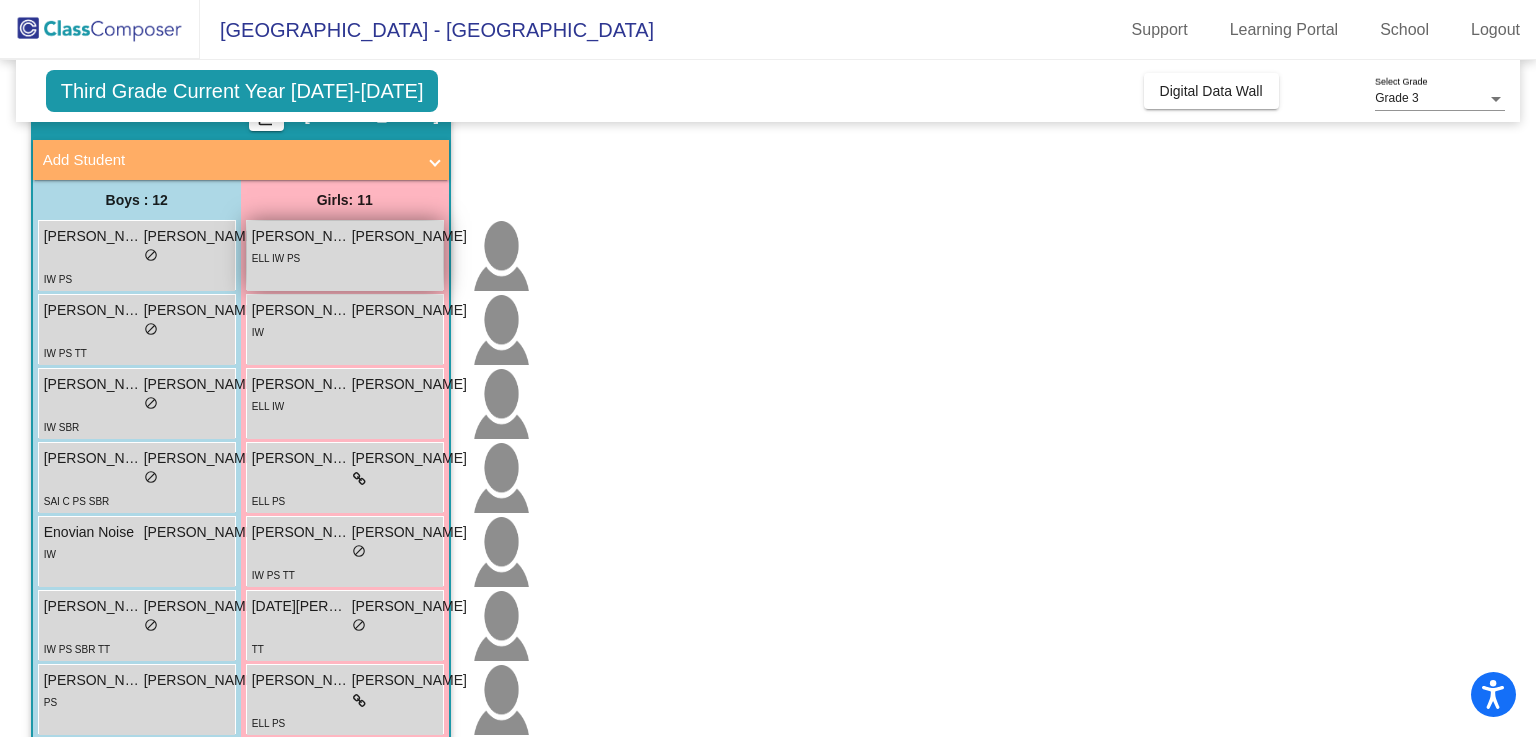 click on "ELL IW PS" at bounding box center [359, 257] 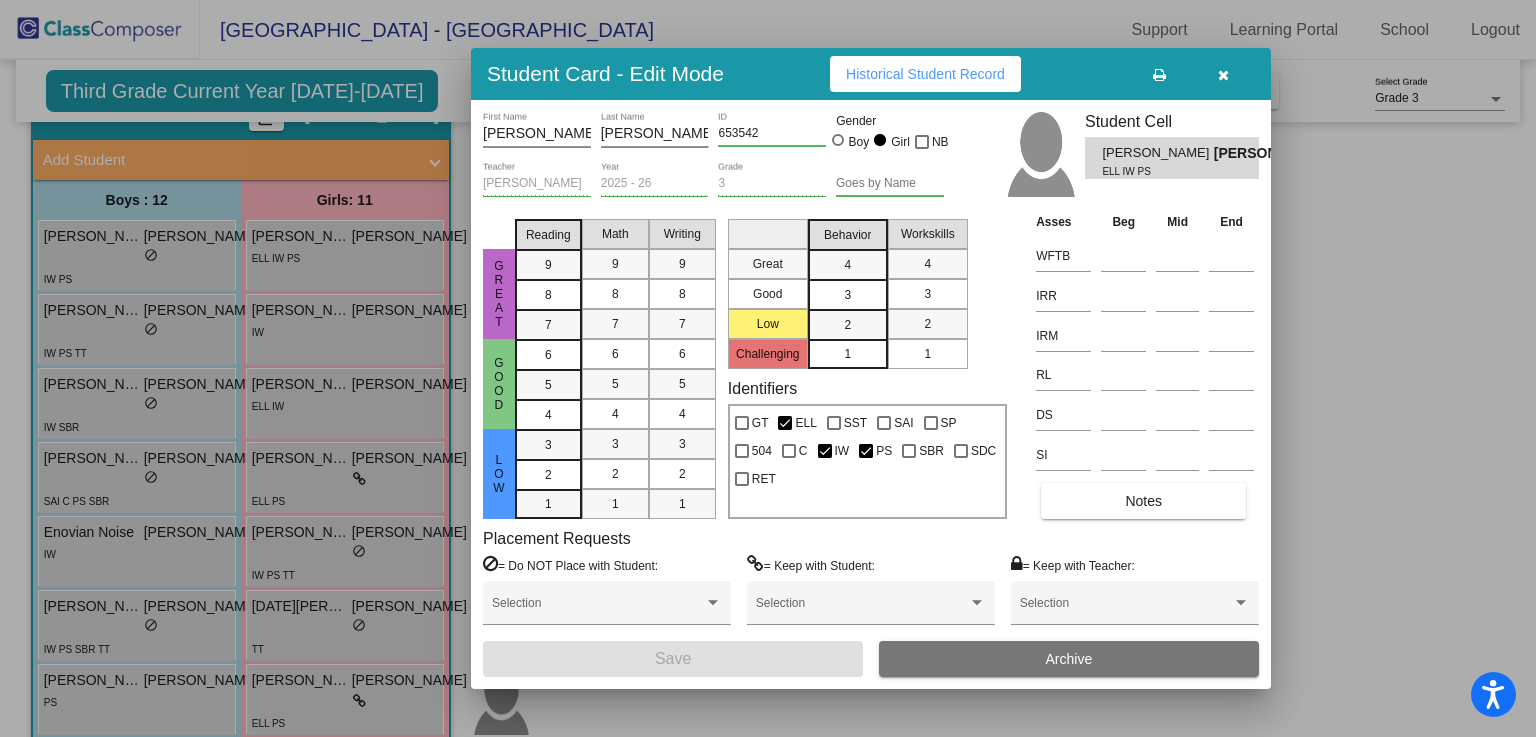 click on "Historical Student Record" at bounding box center (925, 74) 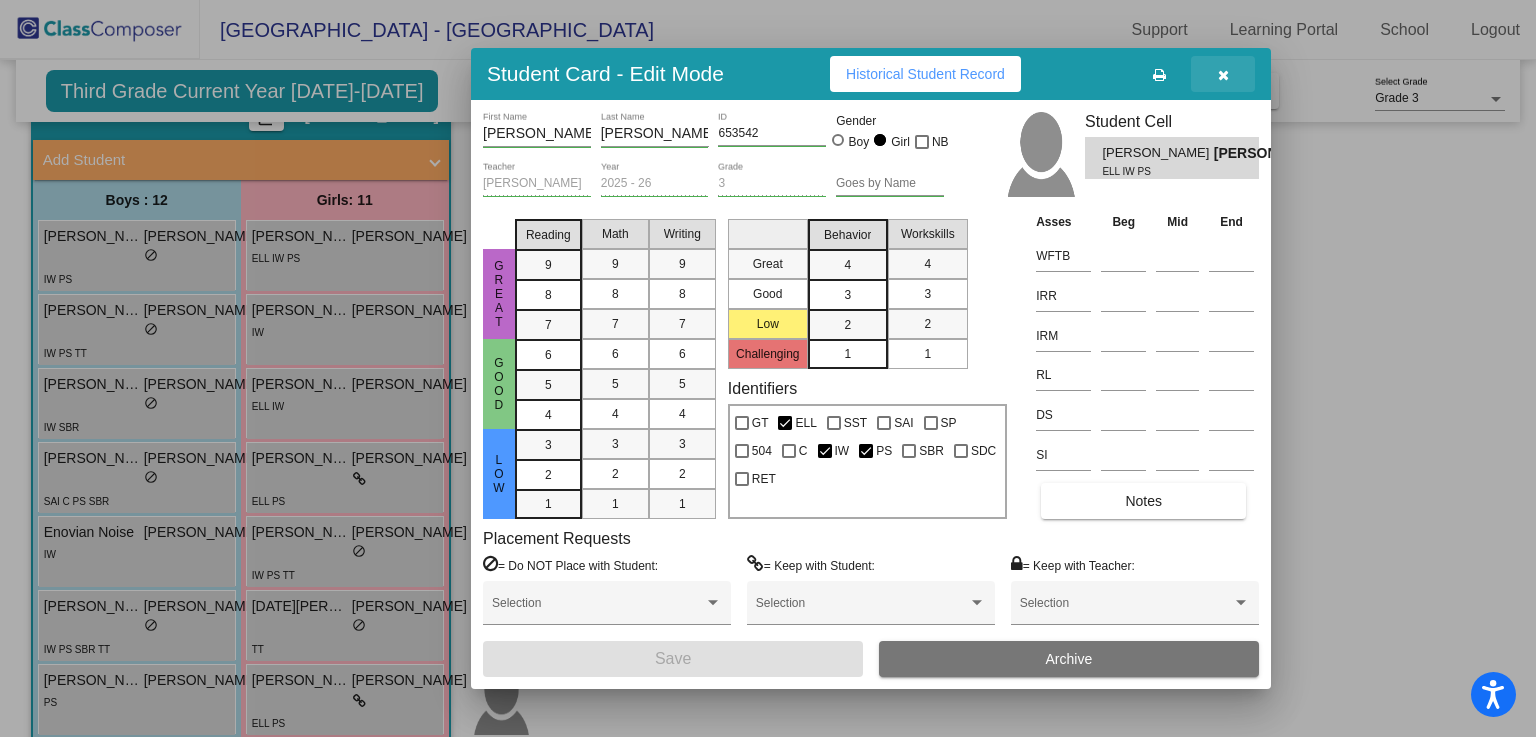 click at bounding box center [1223, 75] 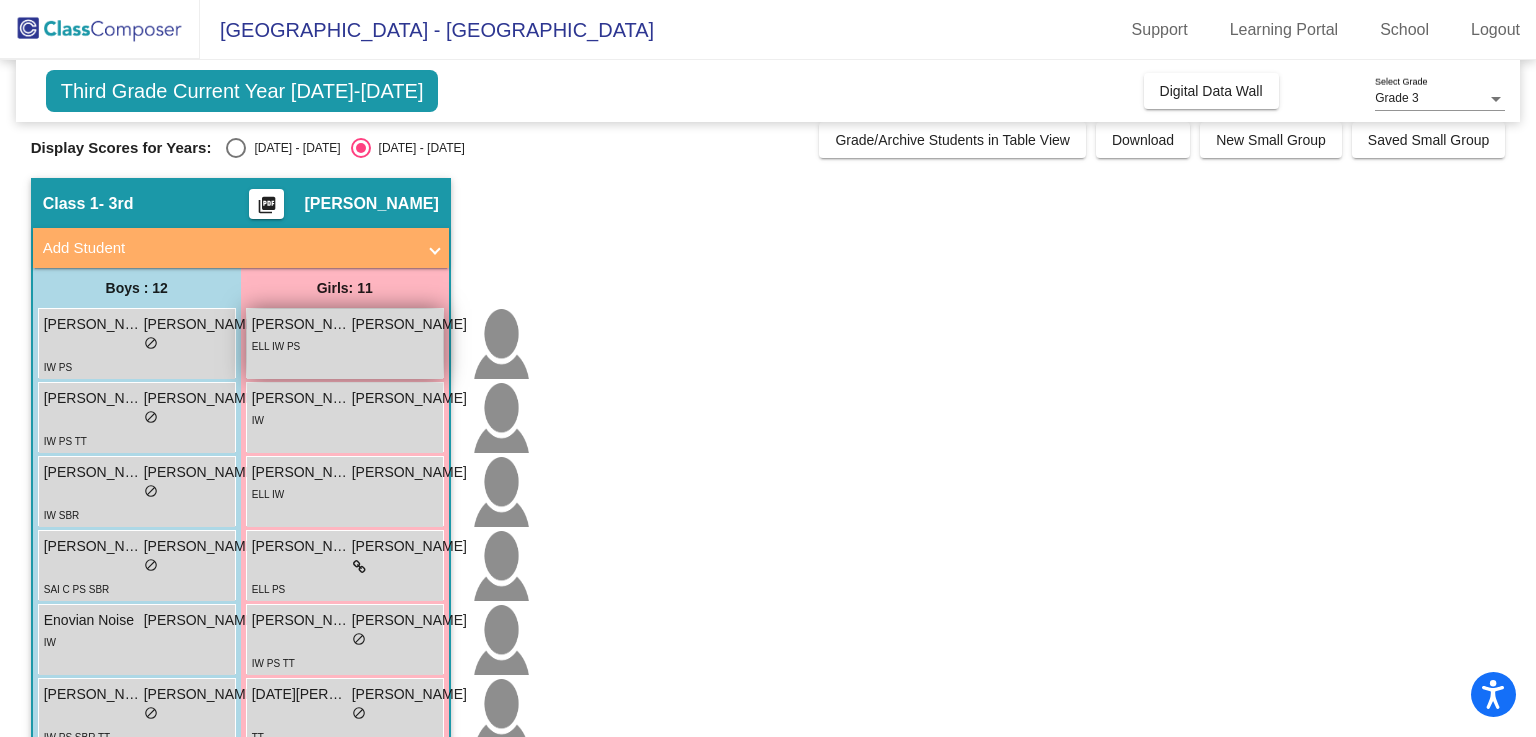 scroll, scrollTop: 0, scrollLeft: 0, axis: both 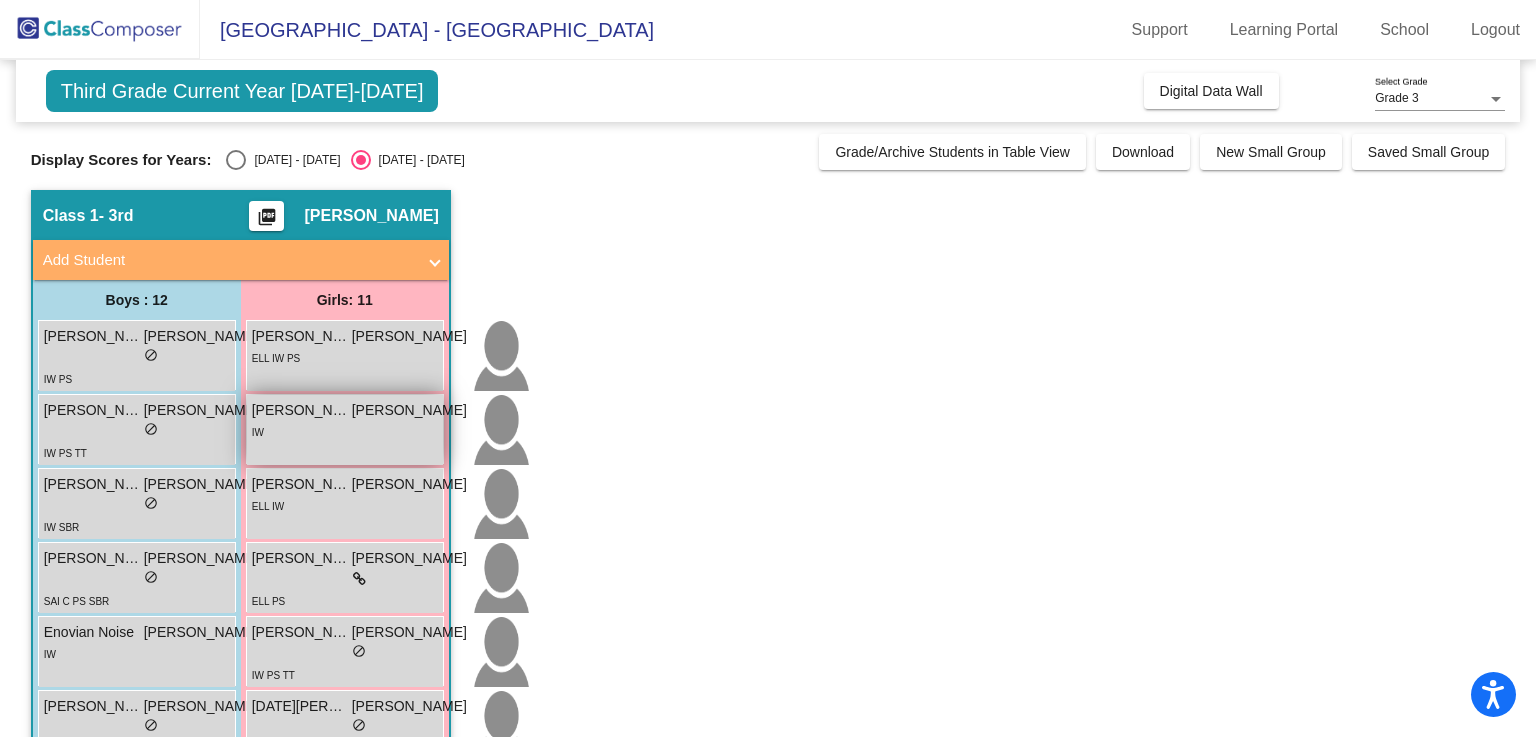 click on "IW" at bounding box center [359, 431] 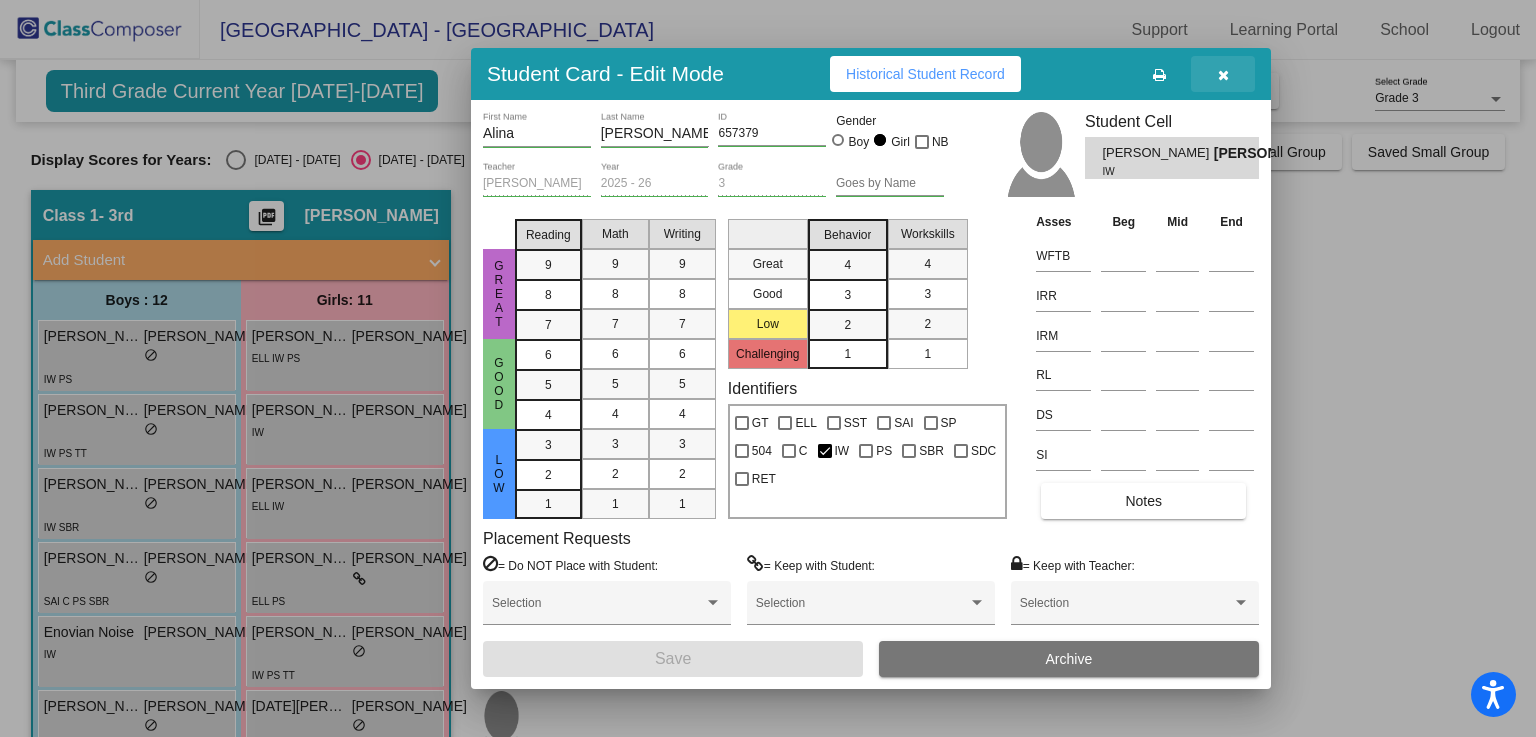 click at bounding box center [1223, 75] 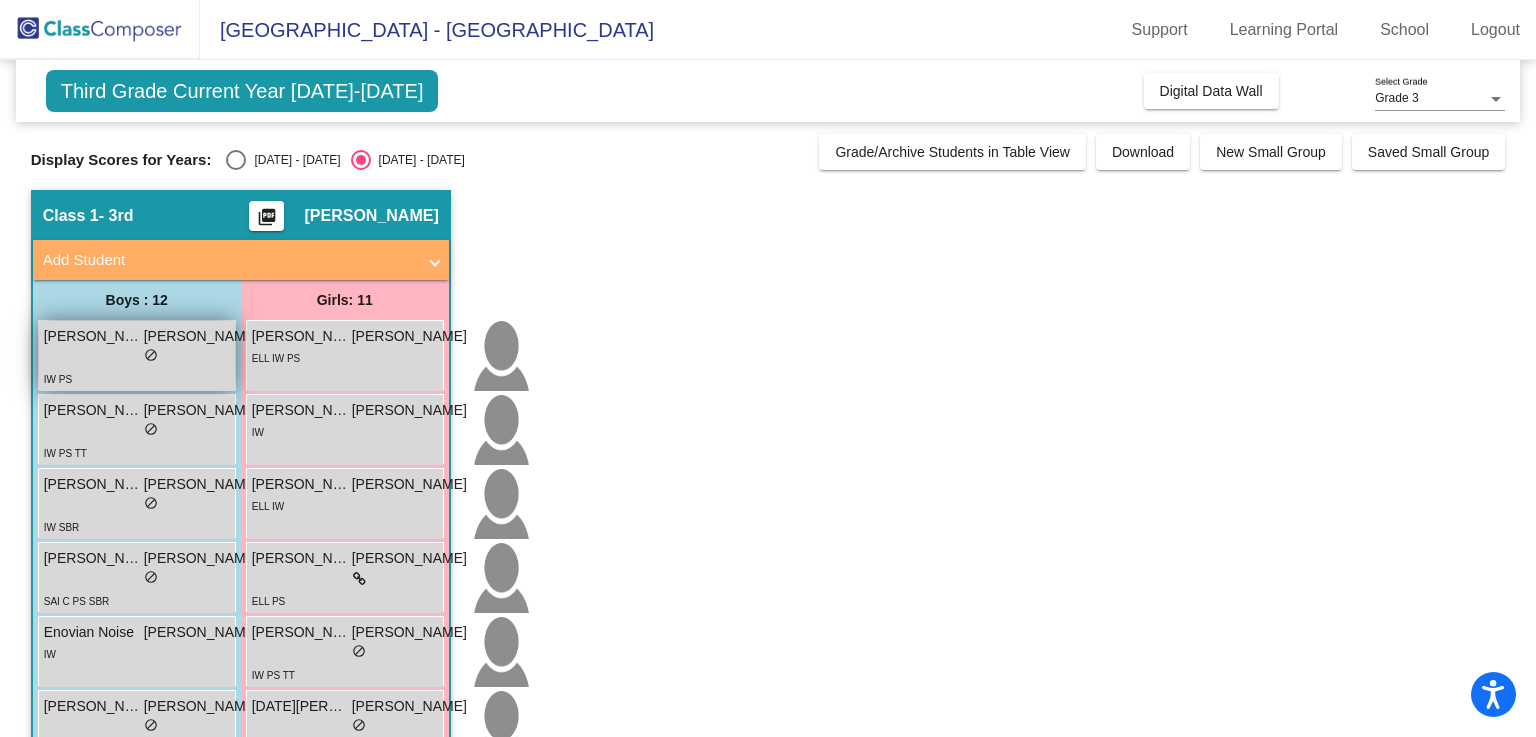 click on "lock do_not_disturb_alt" at bounding box center [151, 357] 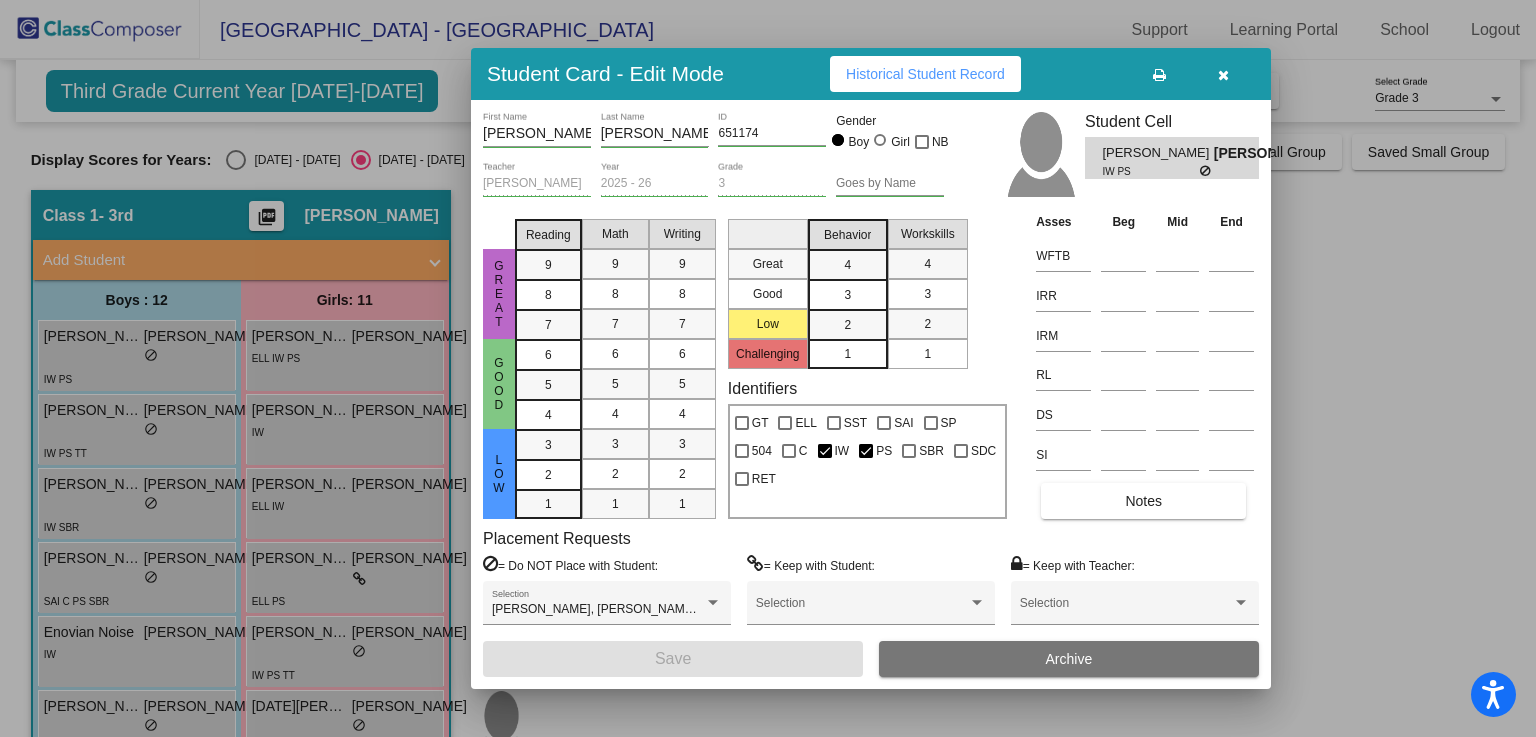 click at bounding box center (1223, 74) 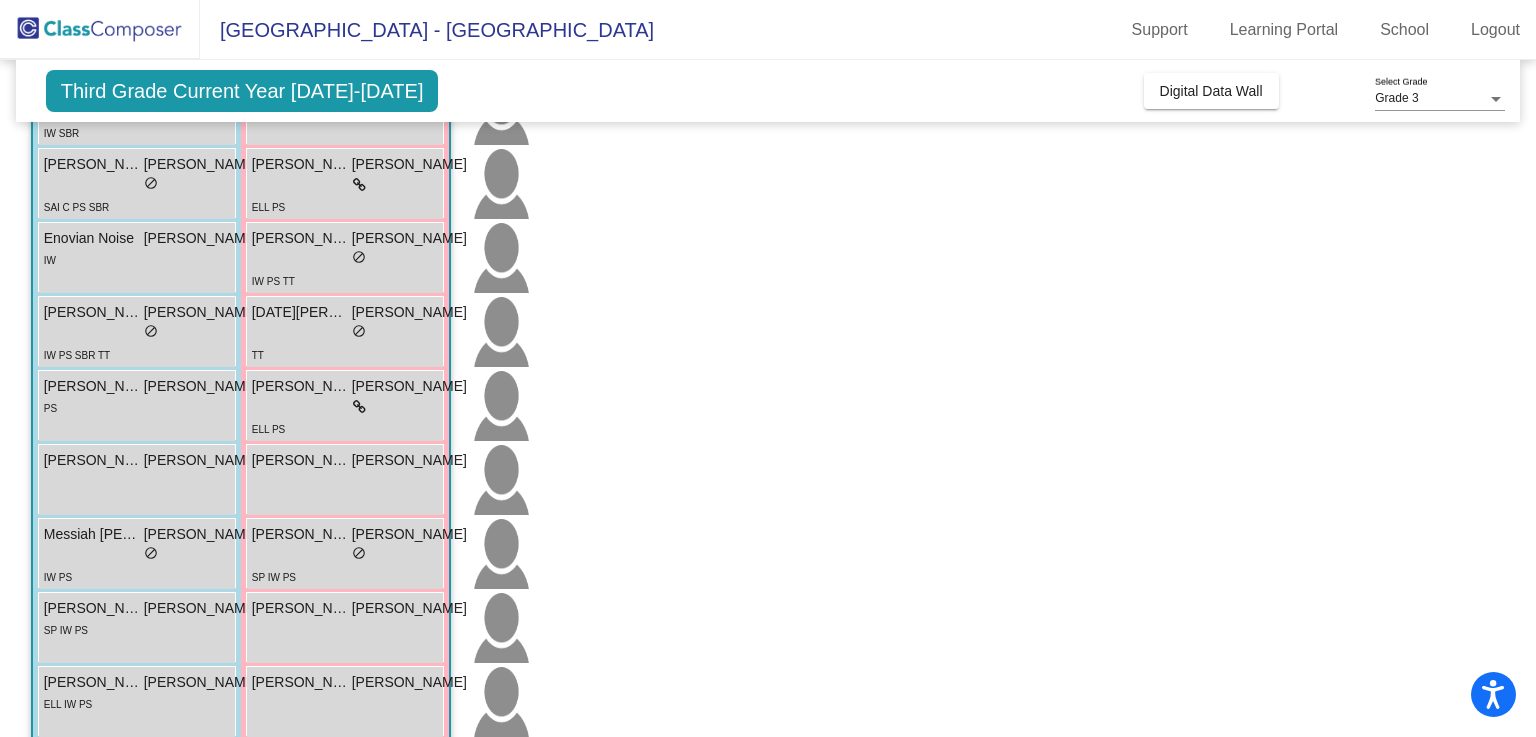 scroll, scrollTop: 400, scrollLeft: 0, axis: vertical 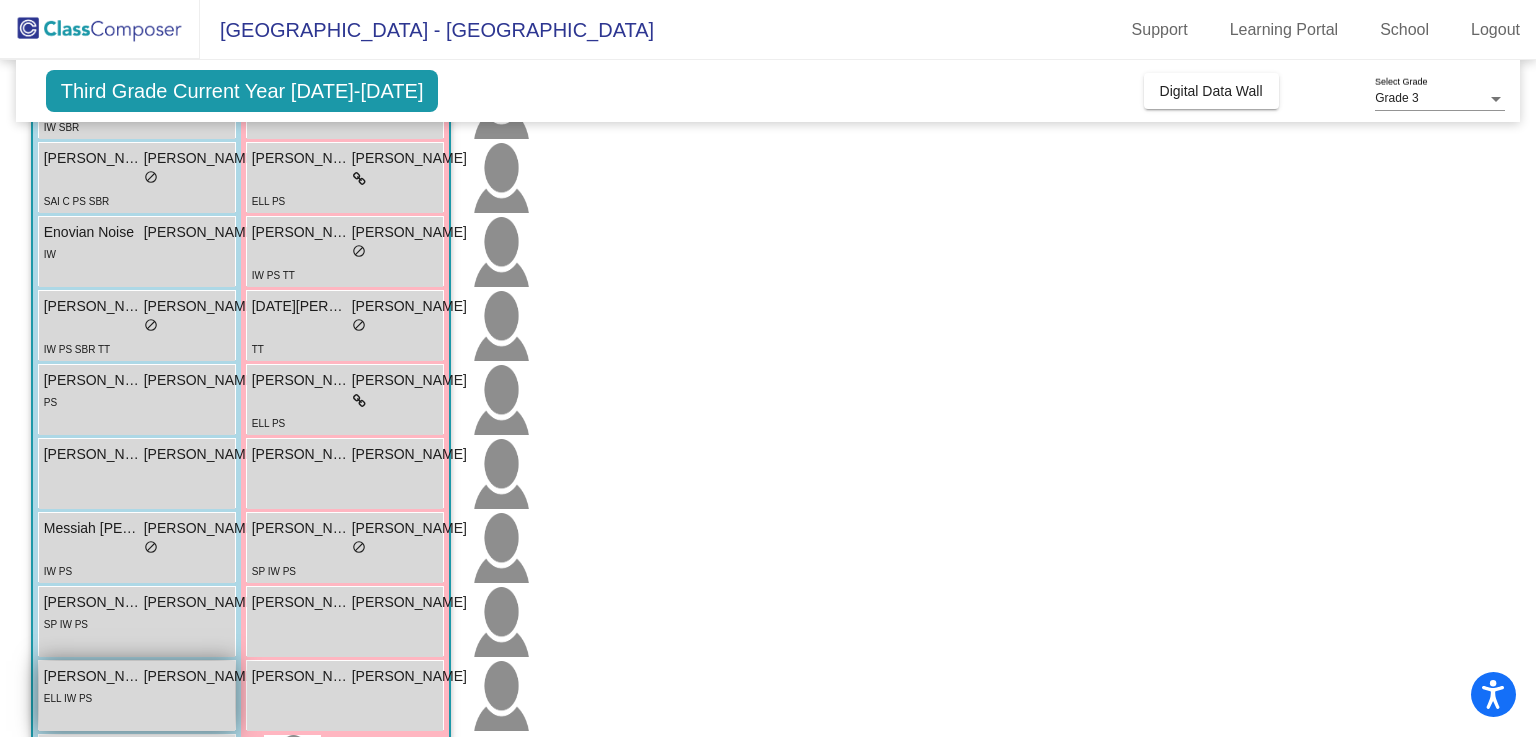 click on "ELL IW PS" at bounding box center (151, 697) 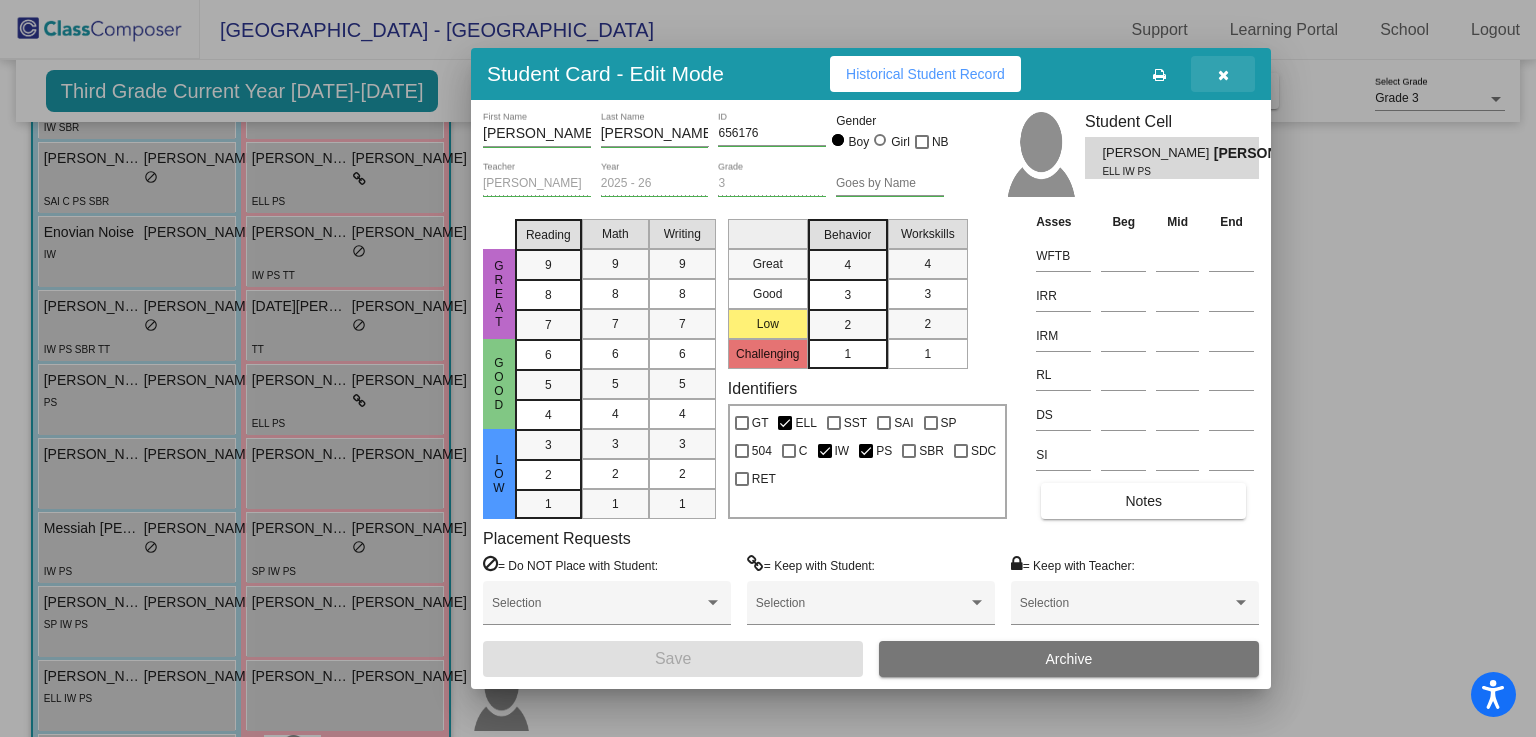 click at bounding box center (1223, 74) 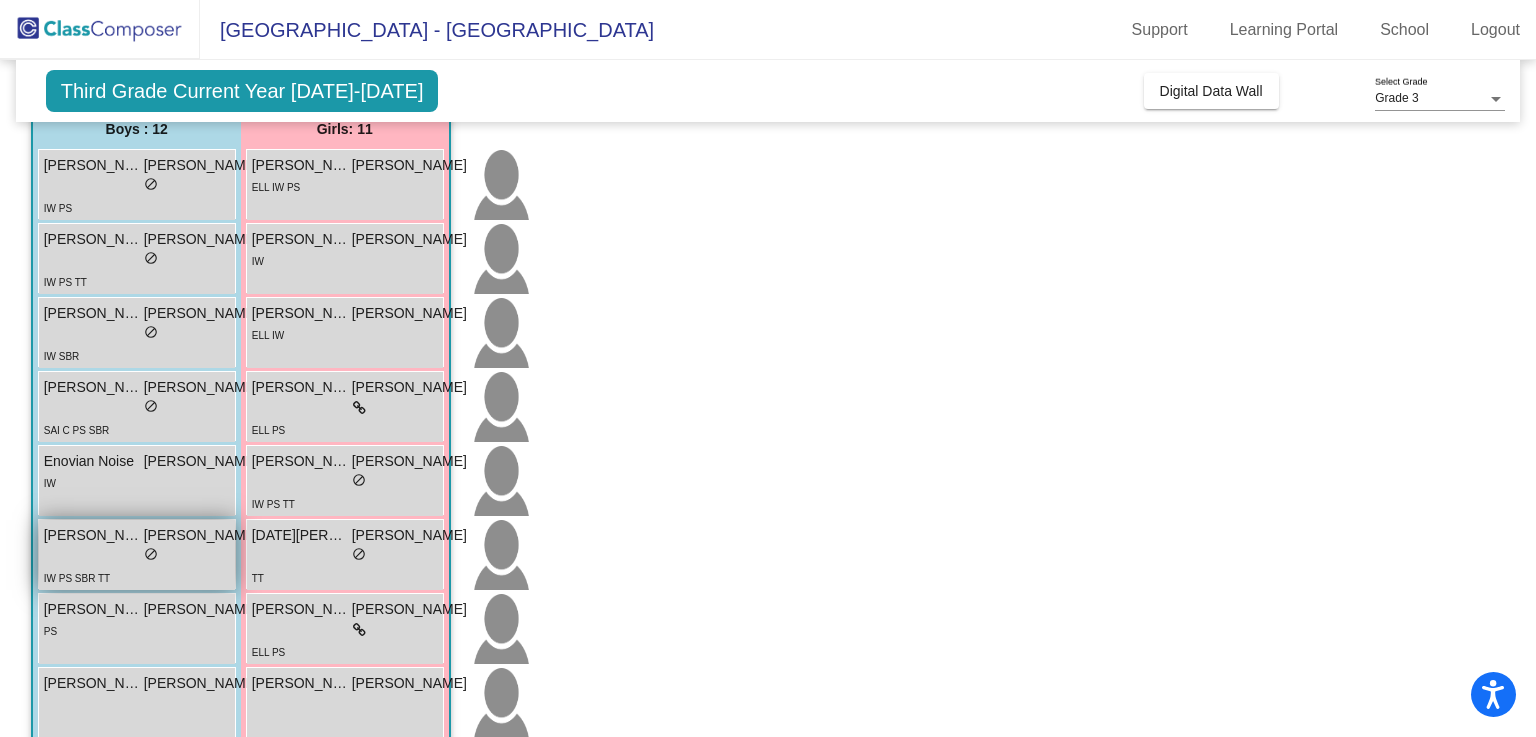 scroll, scrollTop: 0, scrollLeft: 0, axis: both 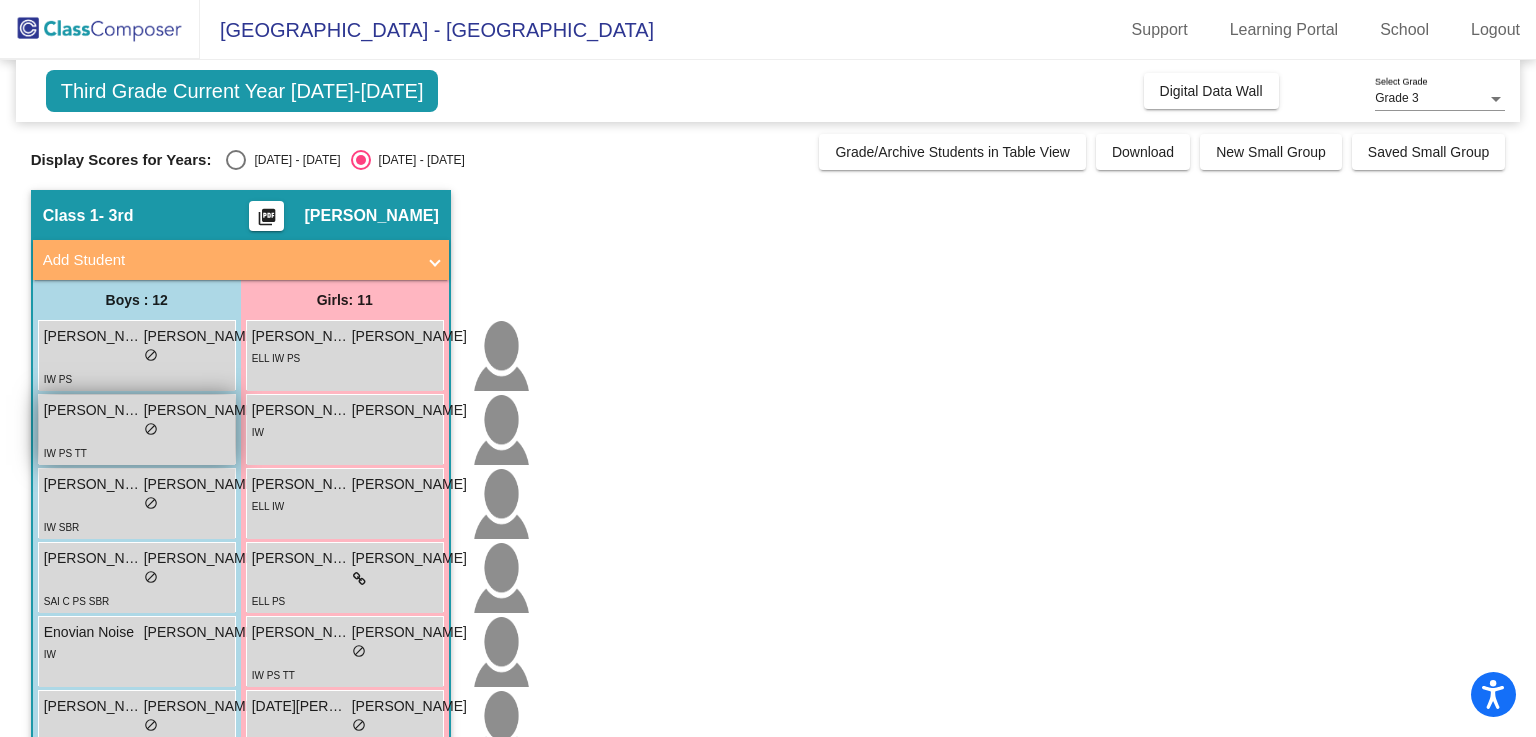 click on "IW PS TT" at bounding box center (65, 453) 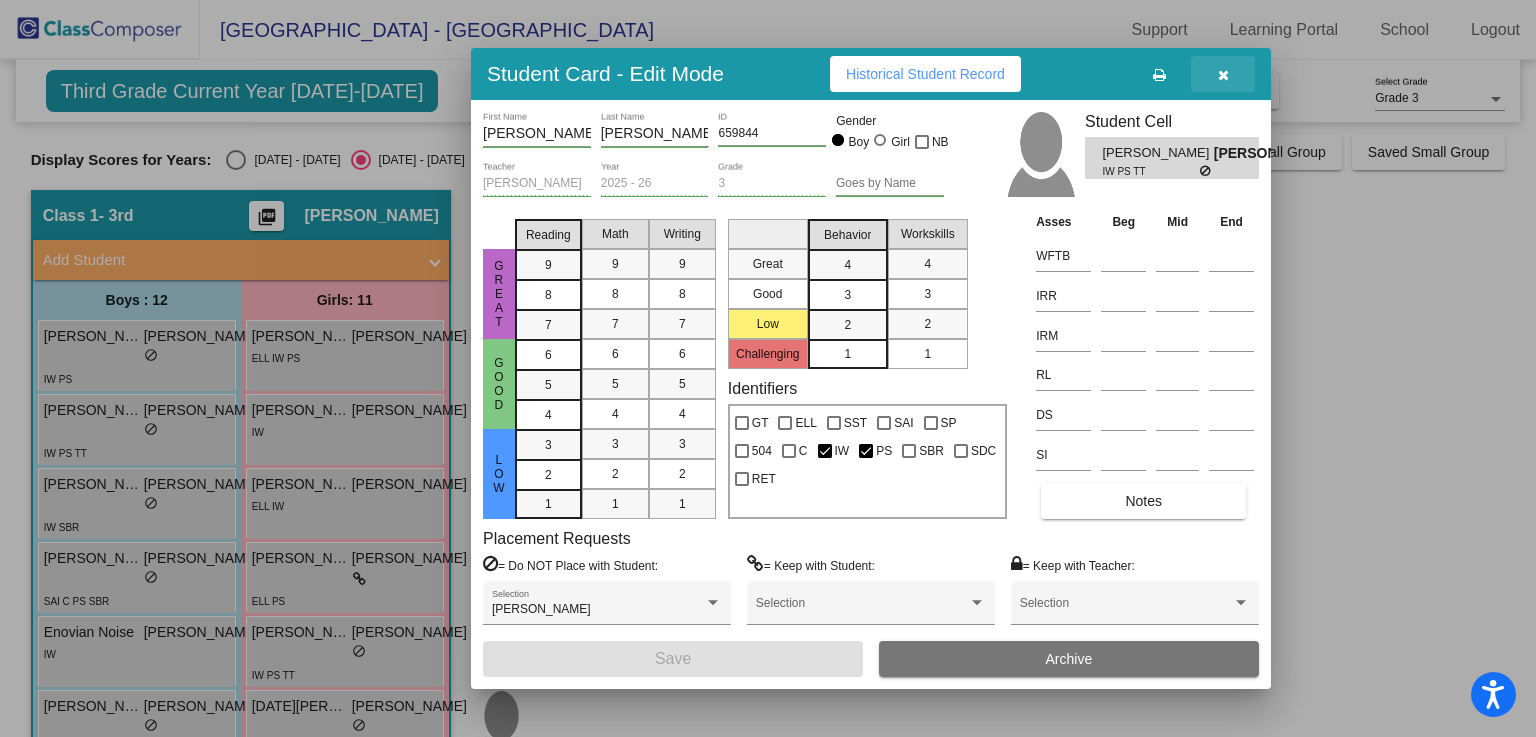 click at bounding box center (1223, 74) 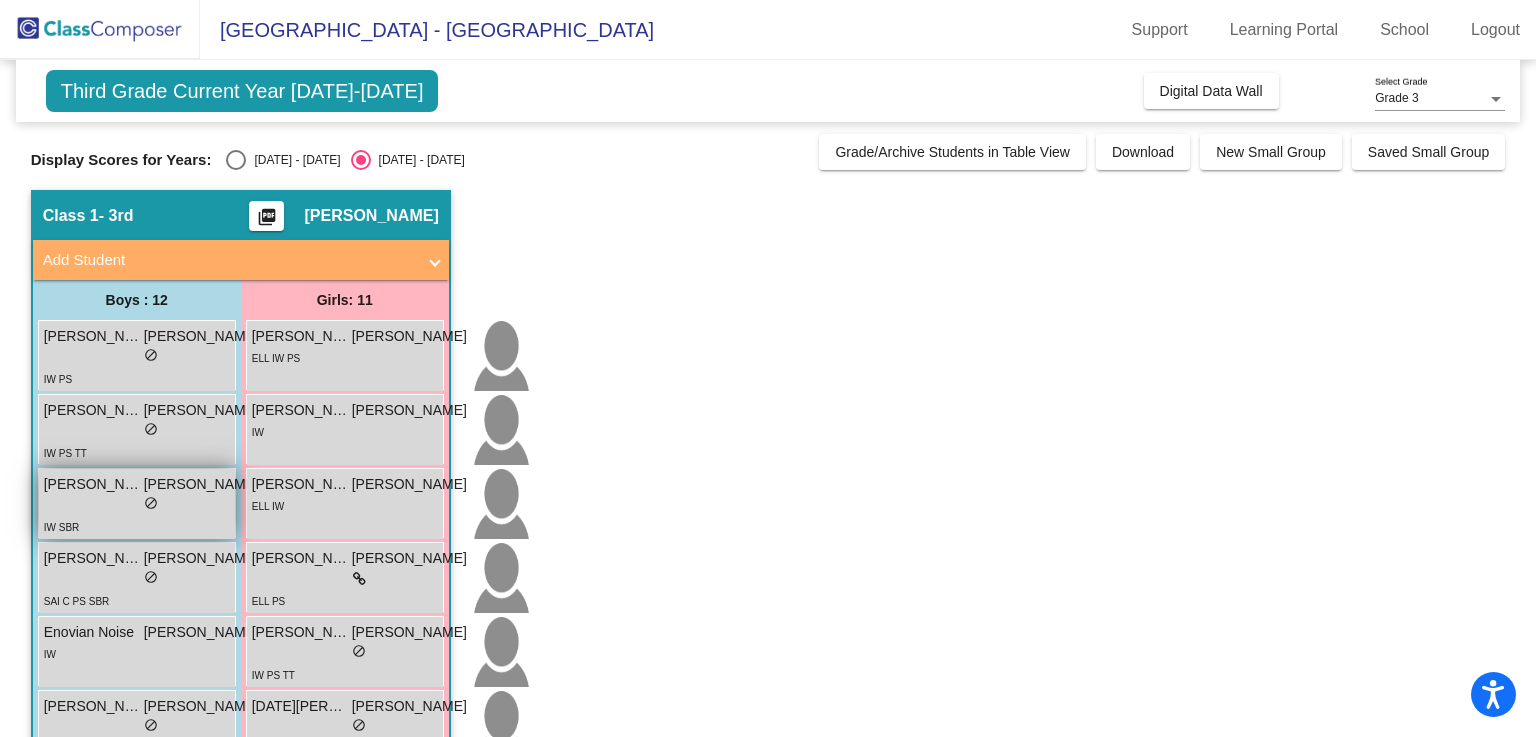 click on "Daniel Pineda JO lock do_not_disturb_alt IW SBR" at bounding box center (151, 504) 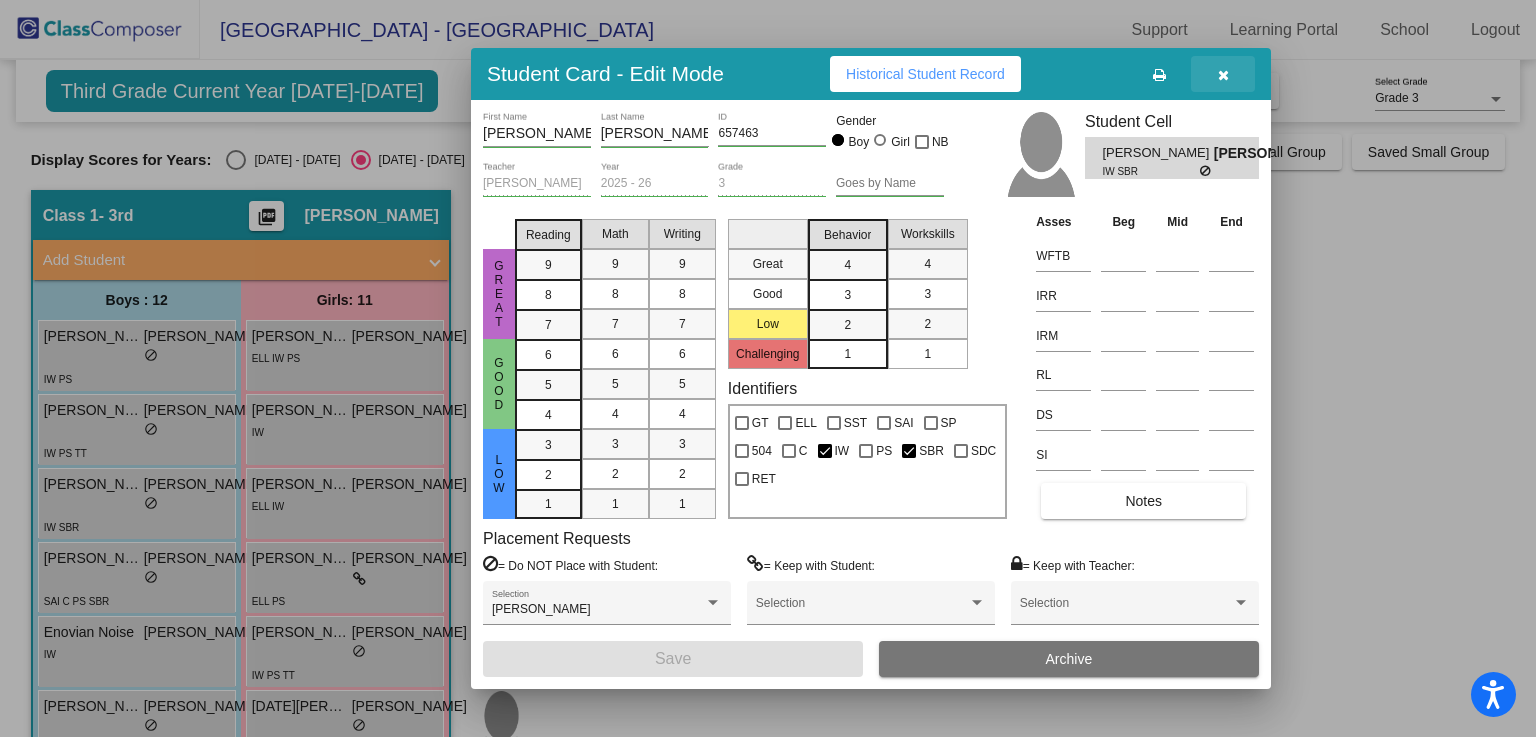 click at bounding box center (1223, 74) 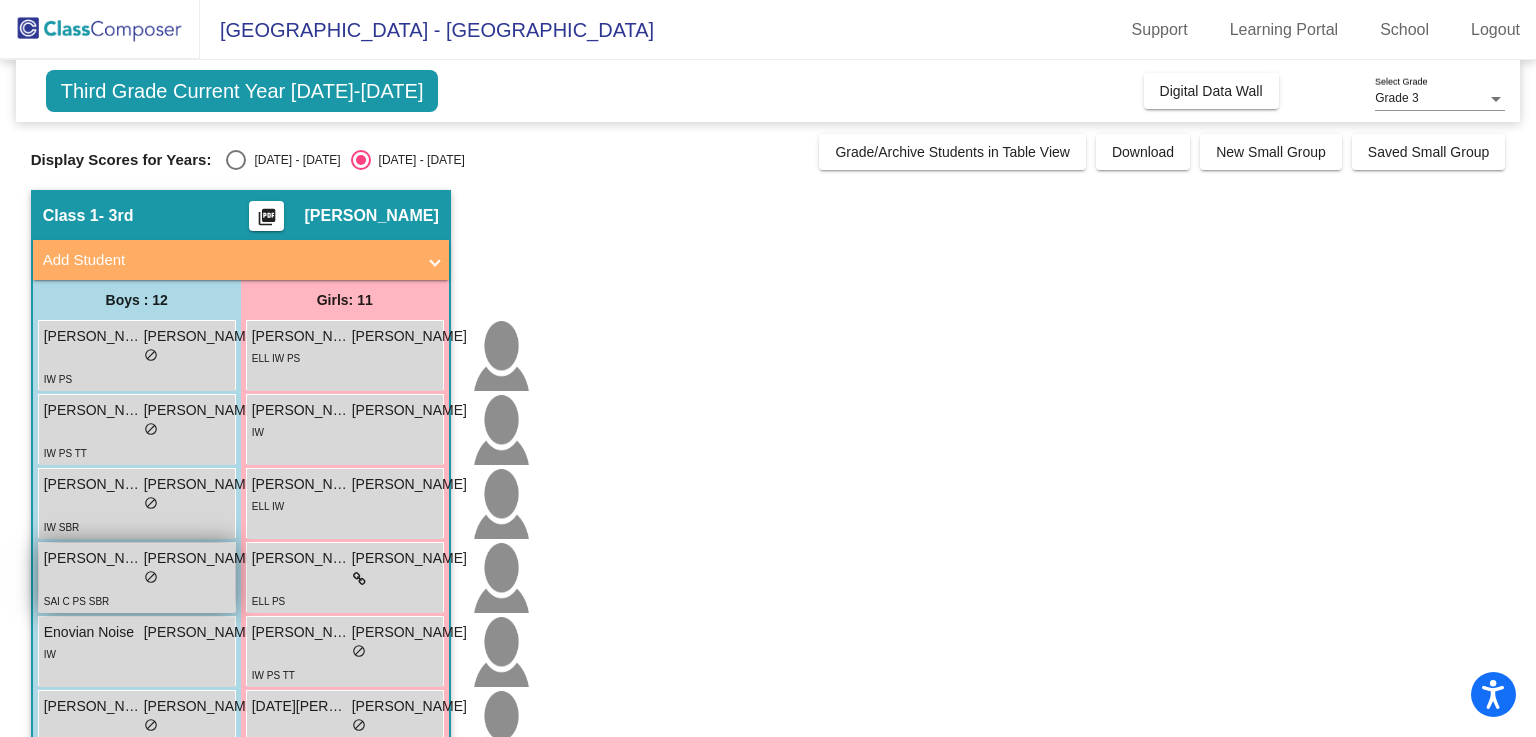 click on "lock do_not_disturb_alt" at bounding box center [151, 579] 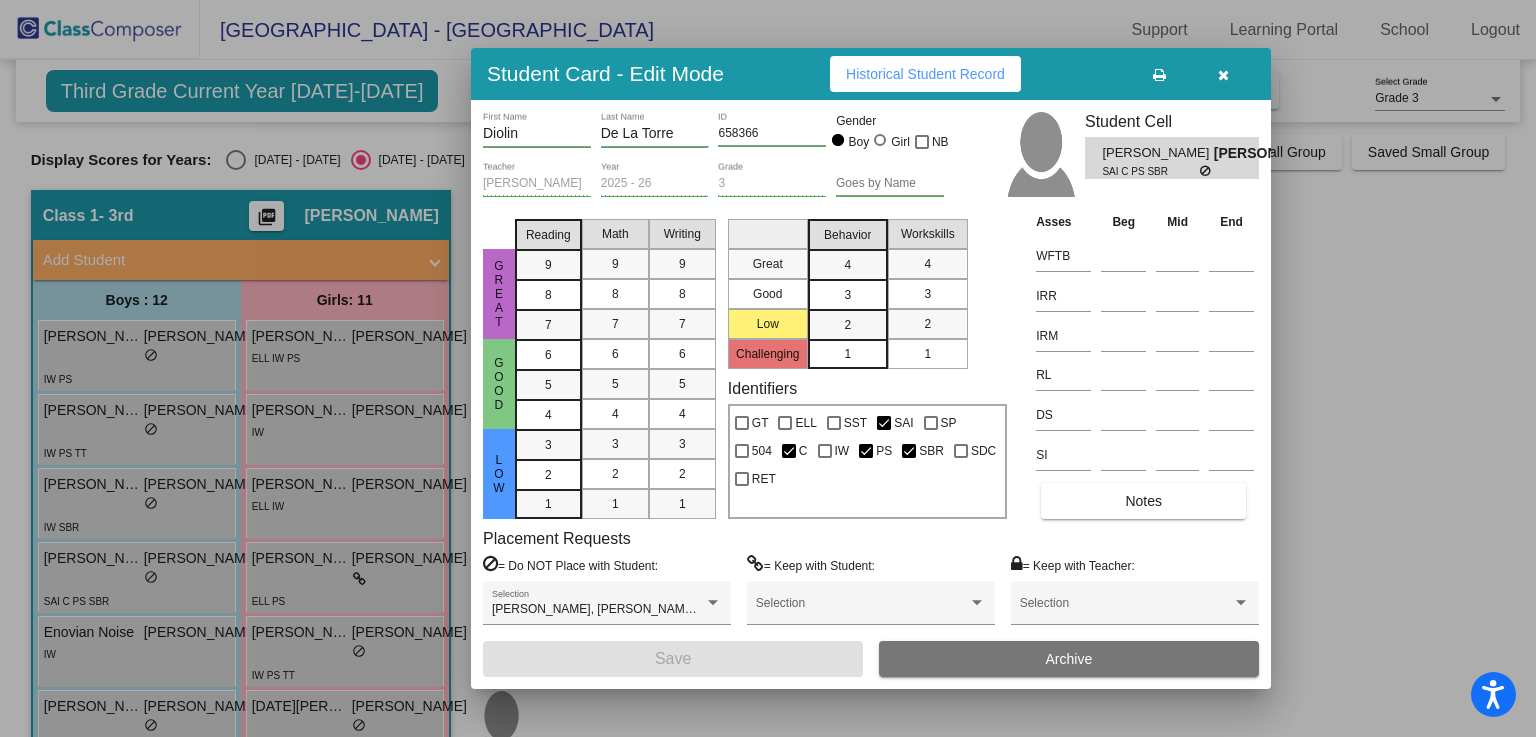 drag, startPoint x: 1221, startPoint y: 75, endPoint x: 1091, endPoint y: 141, distance: 145.79437 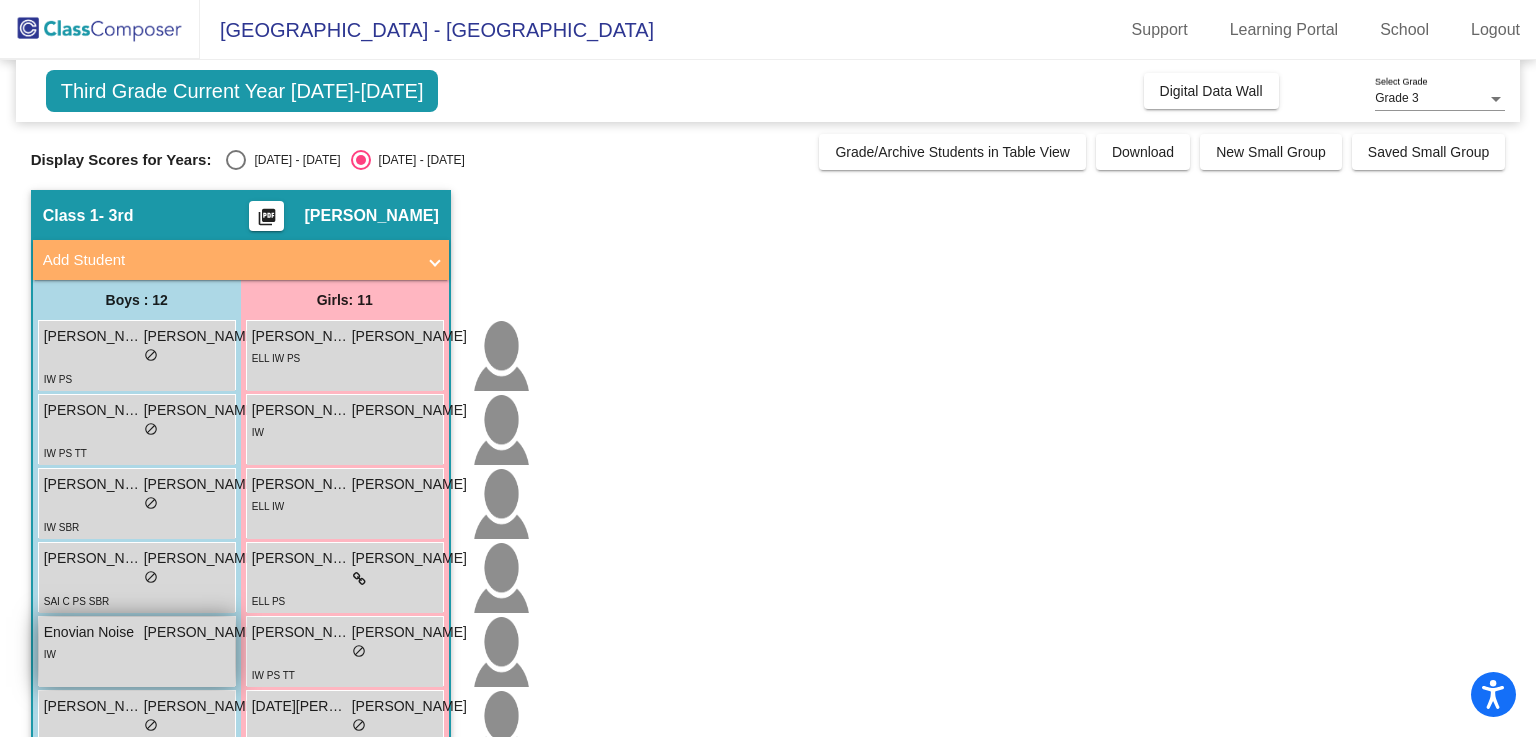 scroll, scrollTop: 100, scrollLeft: 0, axis: vertical 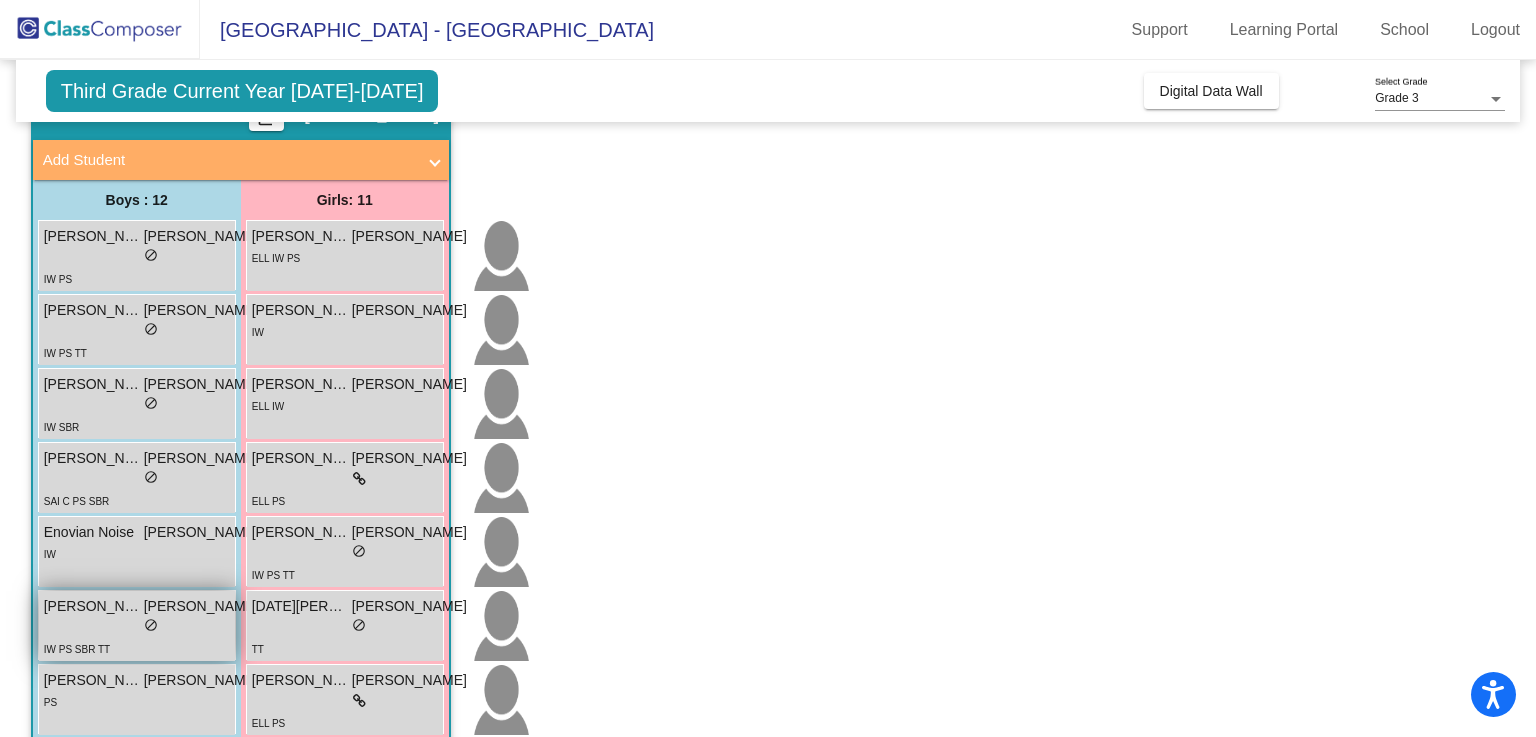 click on "lock do_not_disturb_alt" at bounding box center (151, 627) 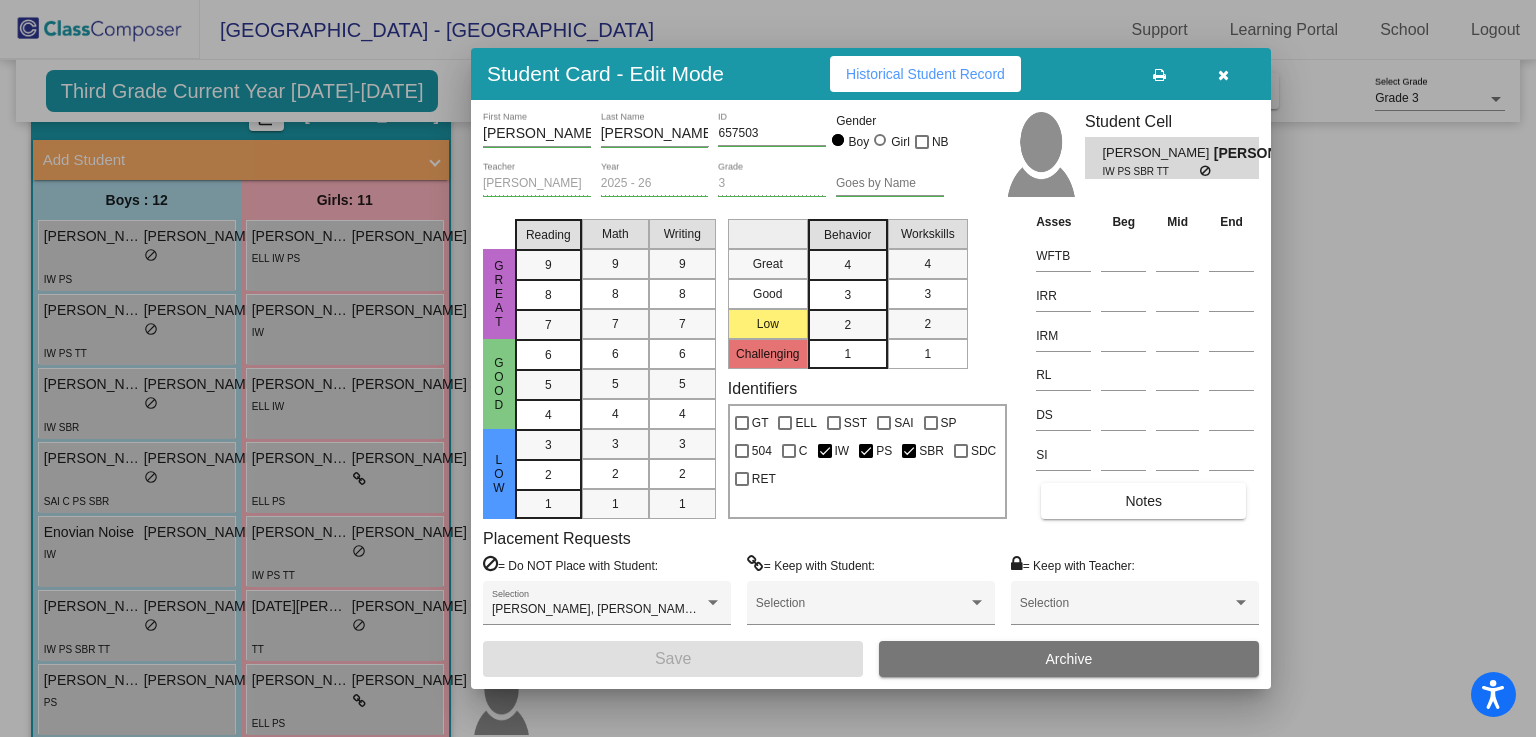 drag, startPoint x: 1218, startPoint y: 70, endPoint x: 1116, endPoint y: 161, distance: 136.69308 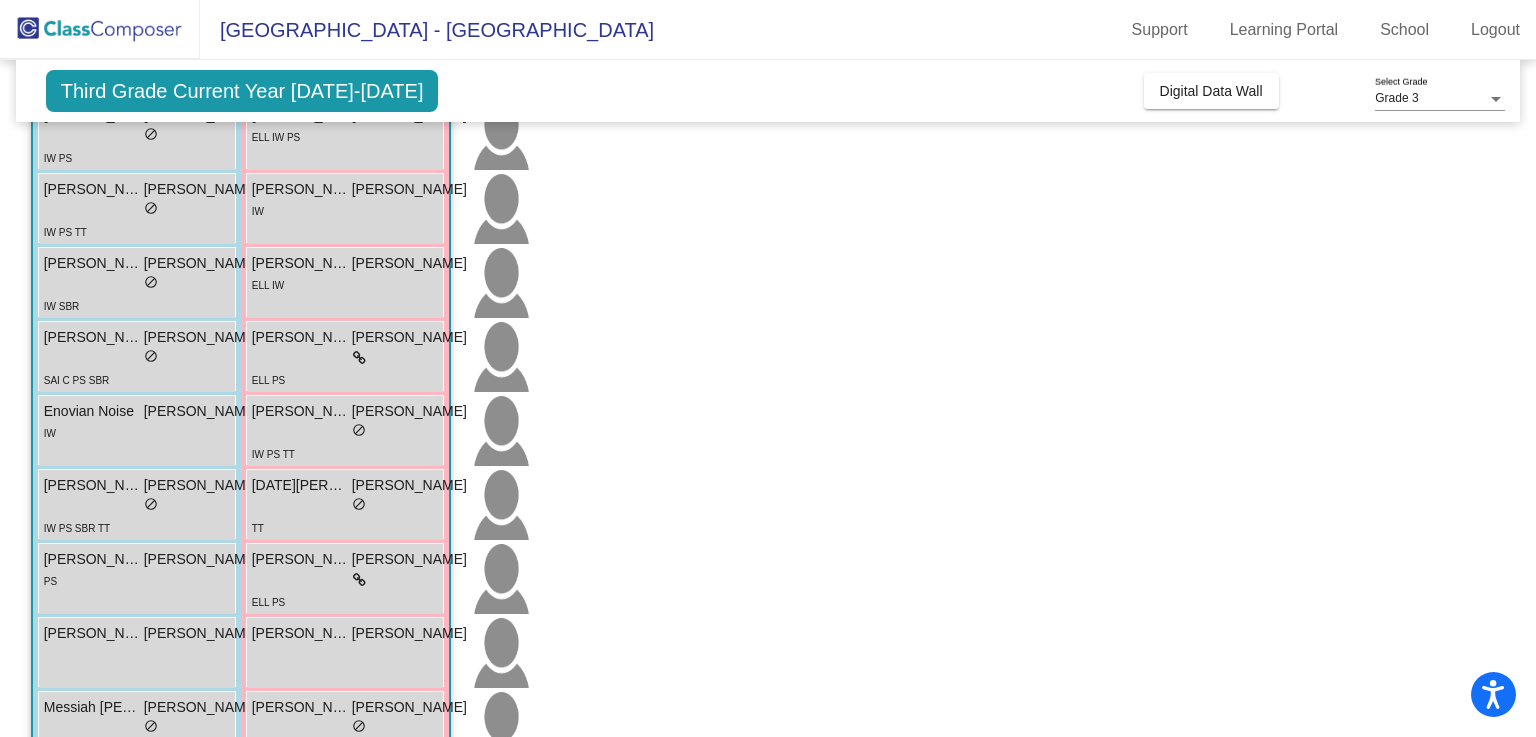 scroll, scrollTop: 300, scrollLeft: 0, axis: vertical 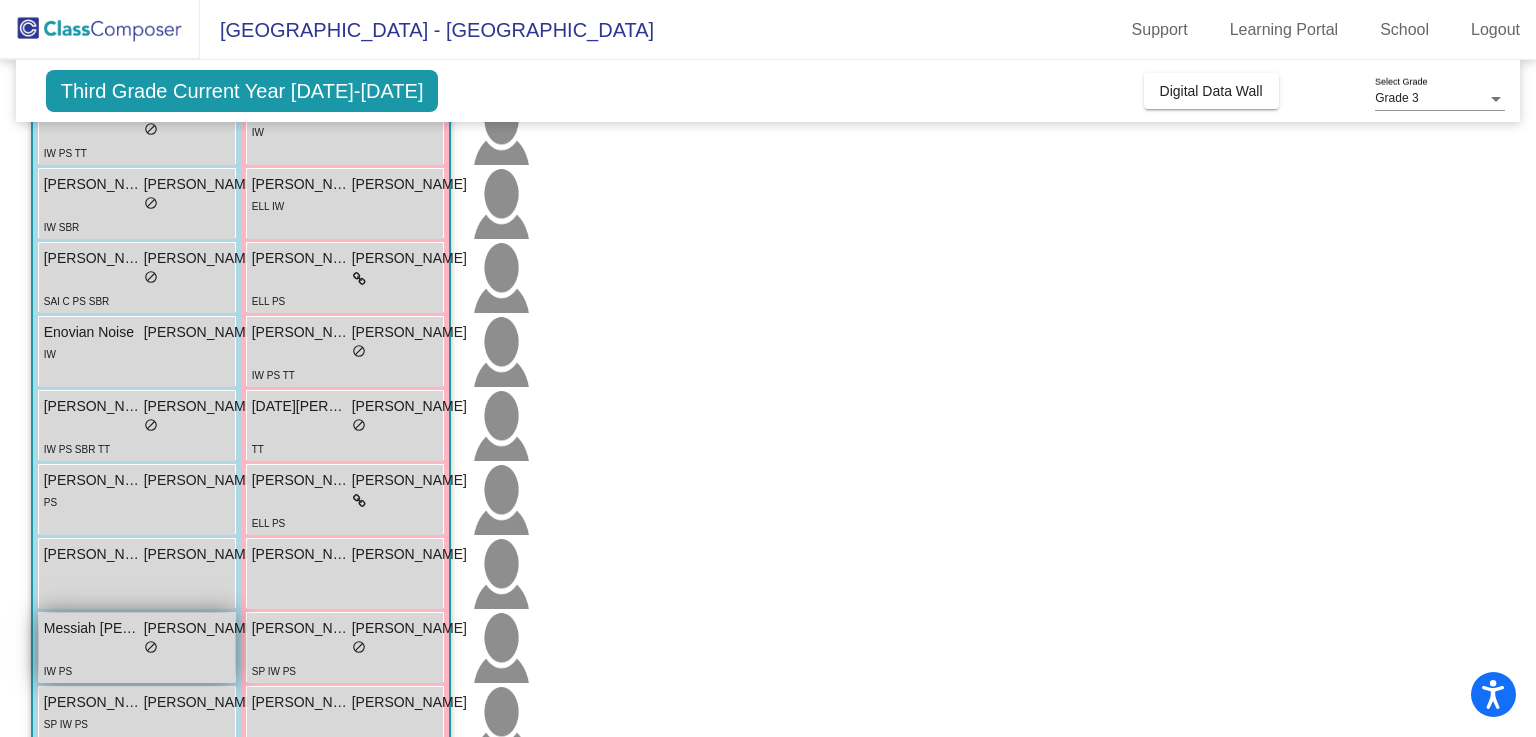 click on "lock do_not_disturb_alt" at bounding box center [151, 649] 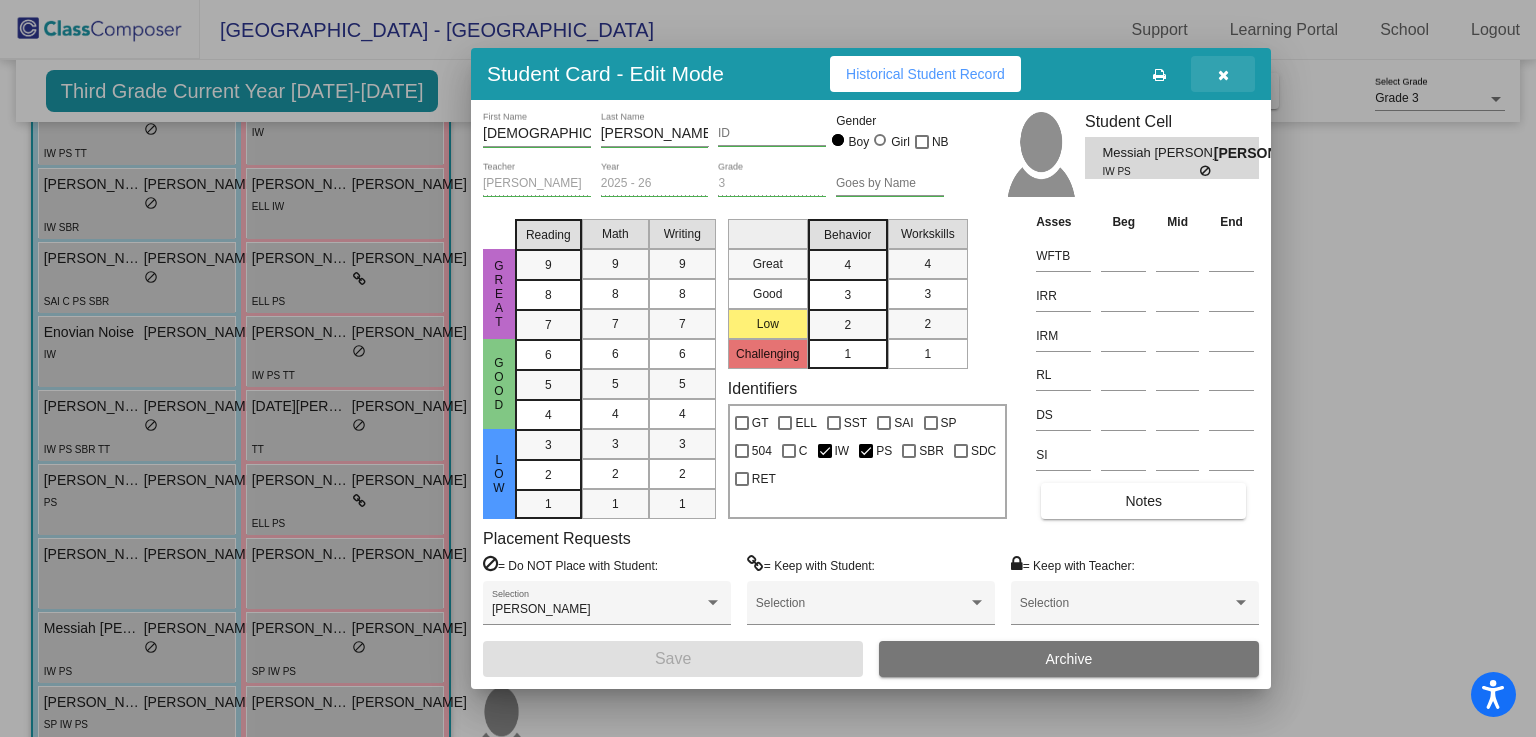 click at bounding box center [1223, 74] 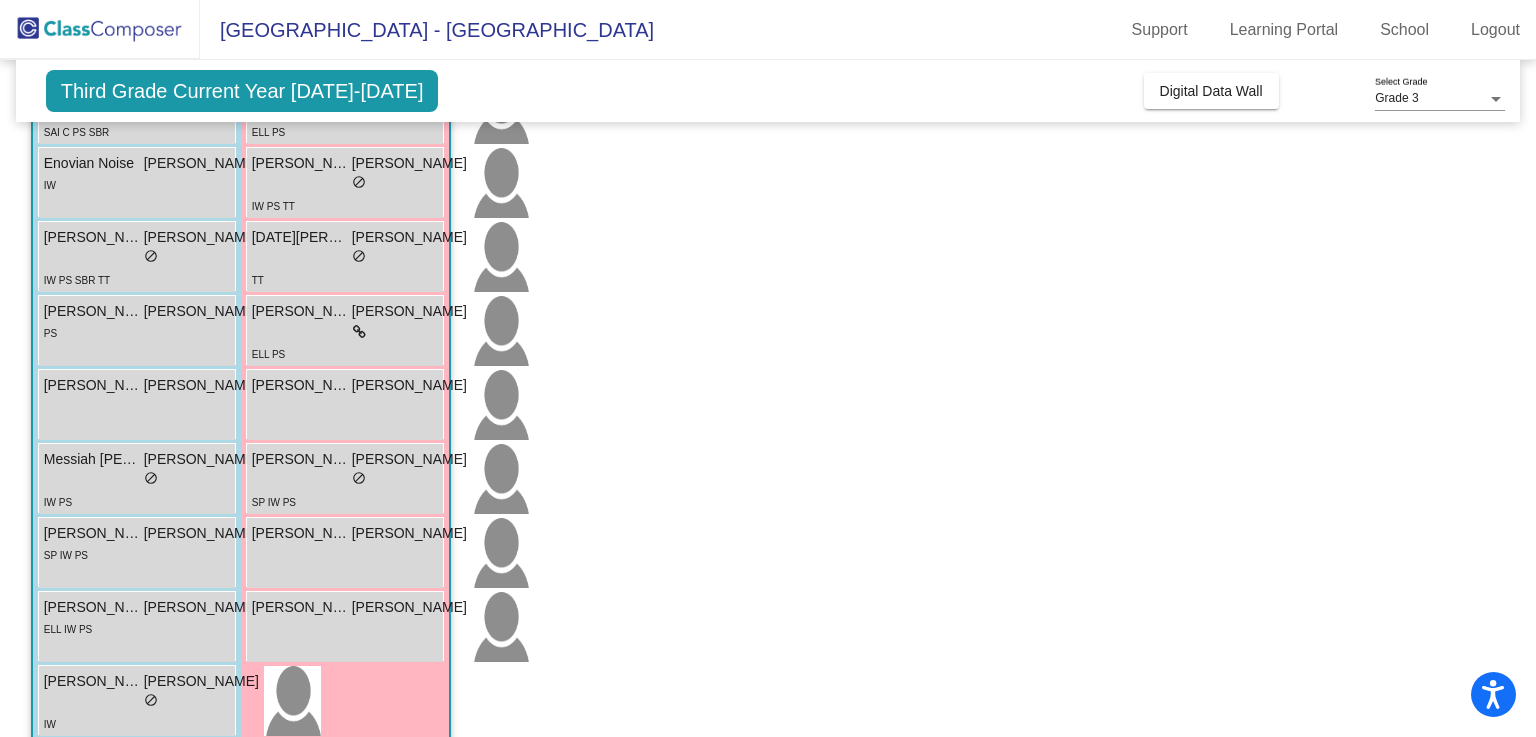 scroll, scrollTop: 502, scrollLeft: 0, axis: vertical 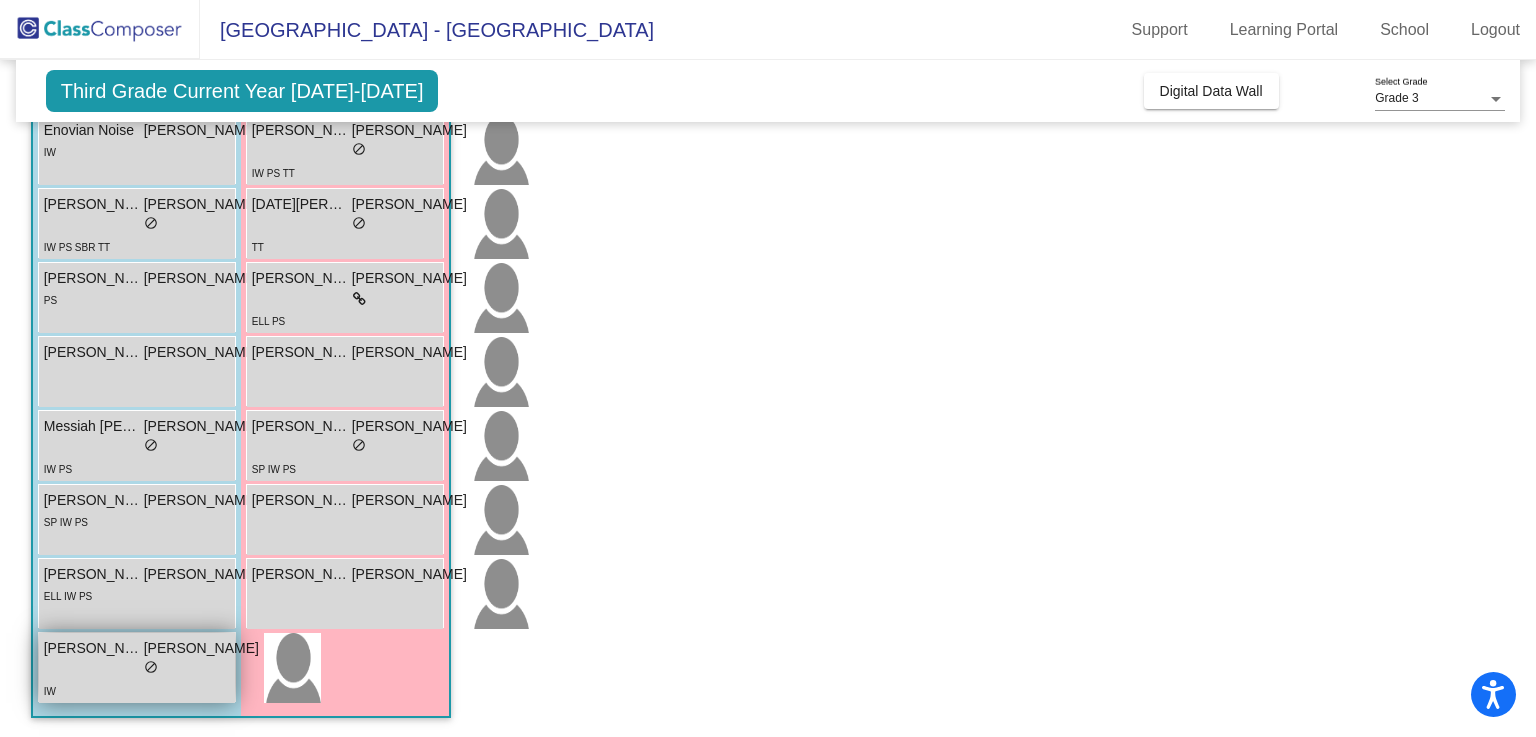 click on "Zayden Todd JO lock do_not_disturb_alt IW" at bounding box center [151, 668] 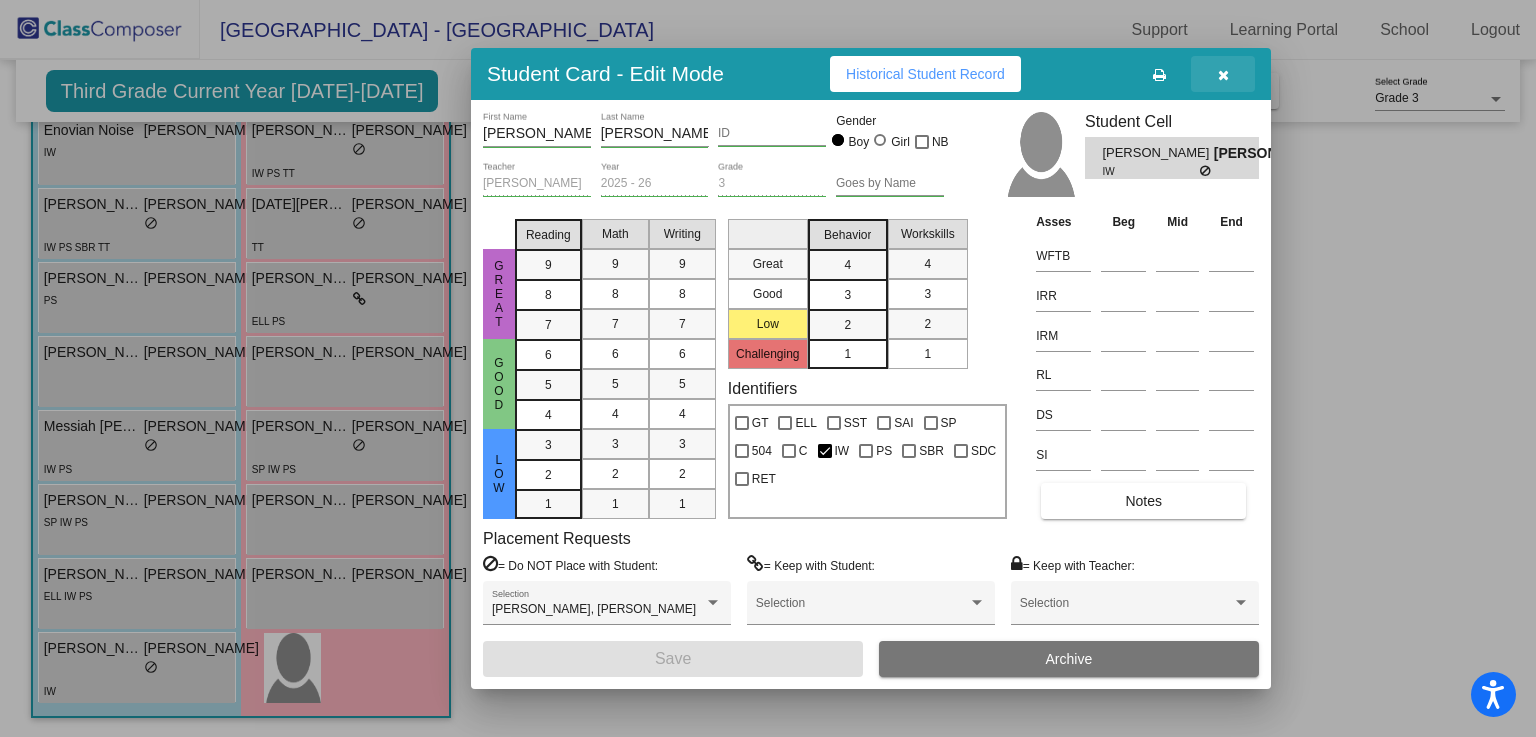click at bounding box center (1223, 75) 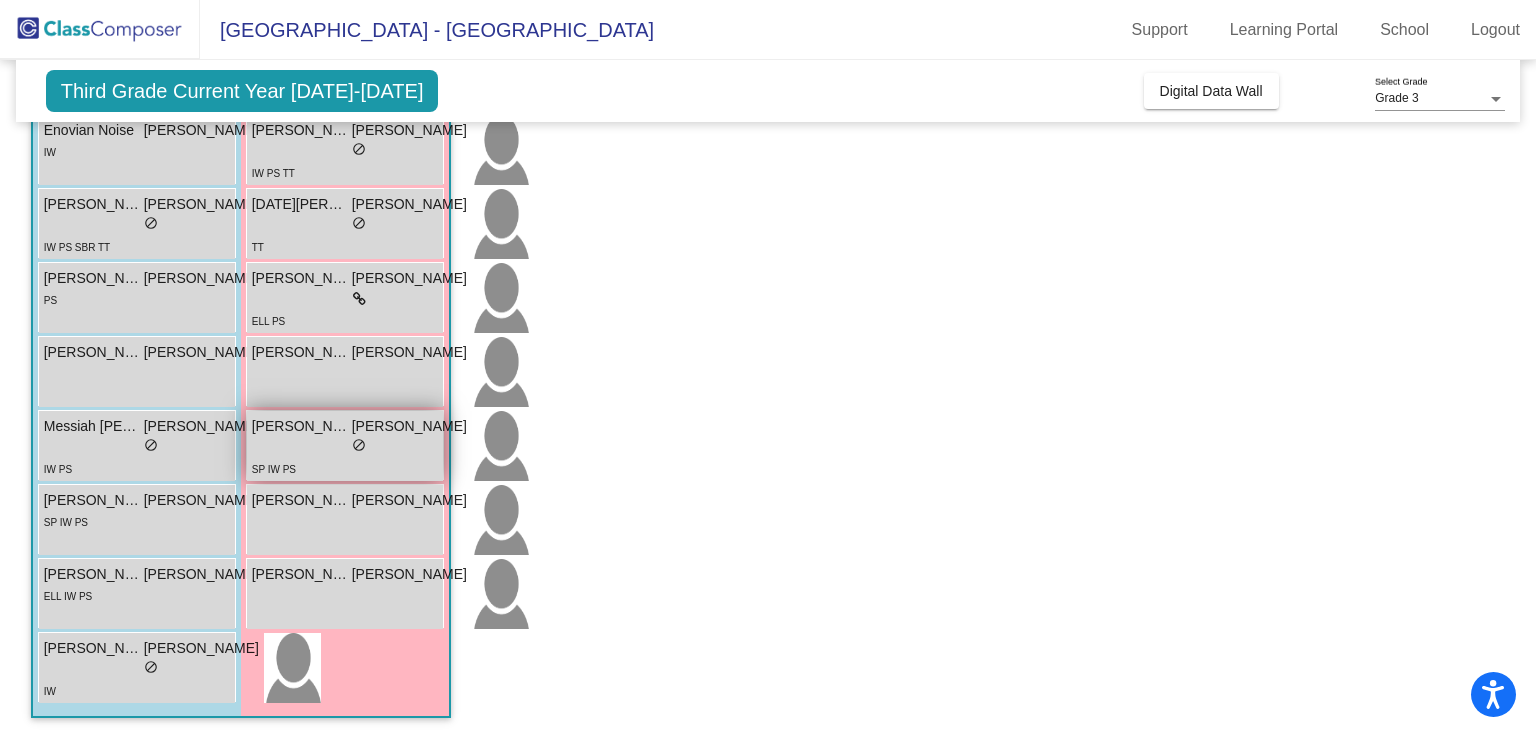 click on "lock do_not_disturb_alt" at bounding box center (359, 447) 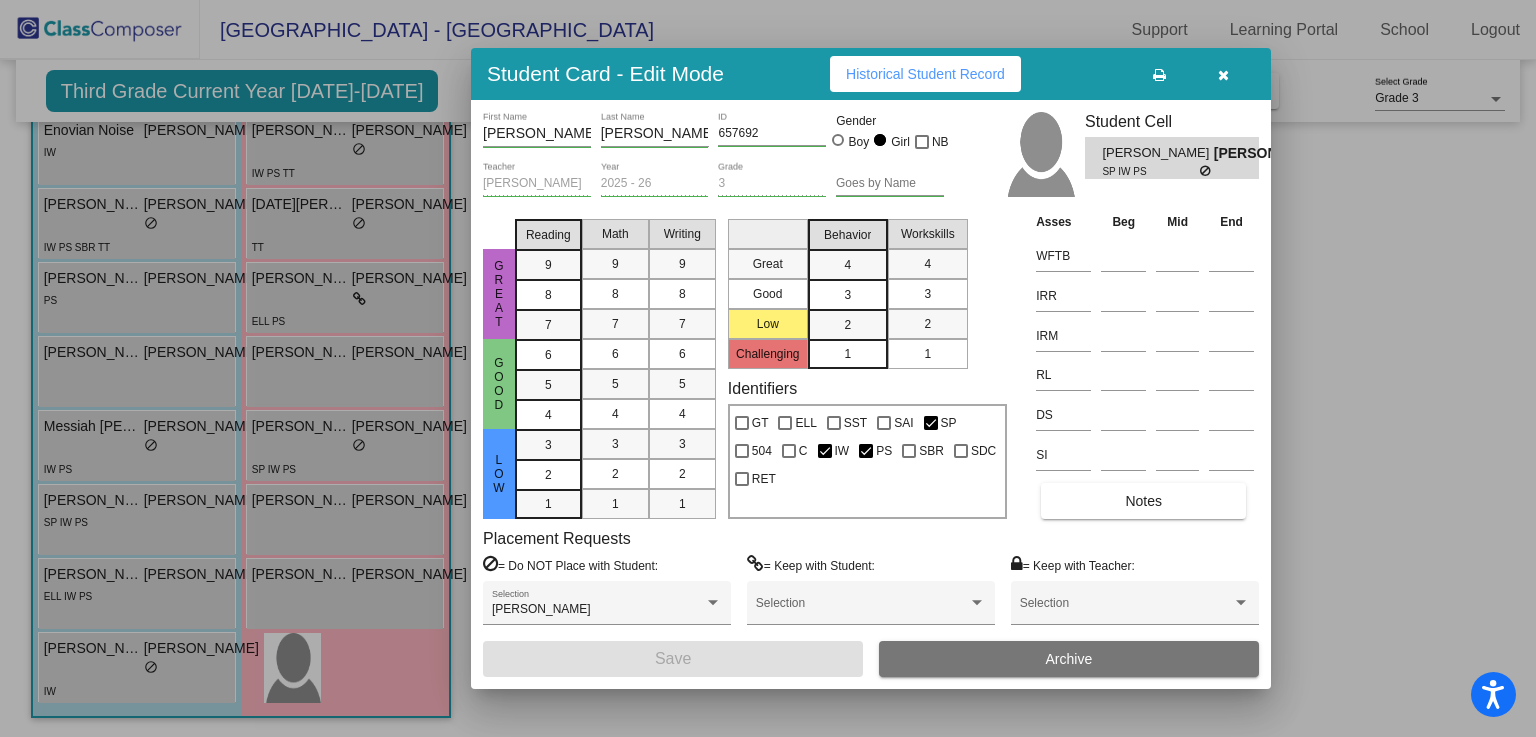 click at bounding box center (1223, 74) 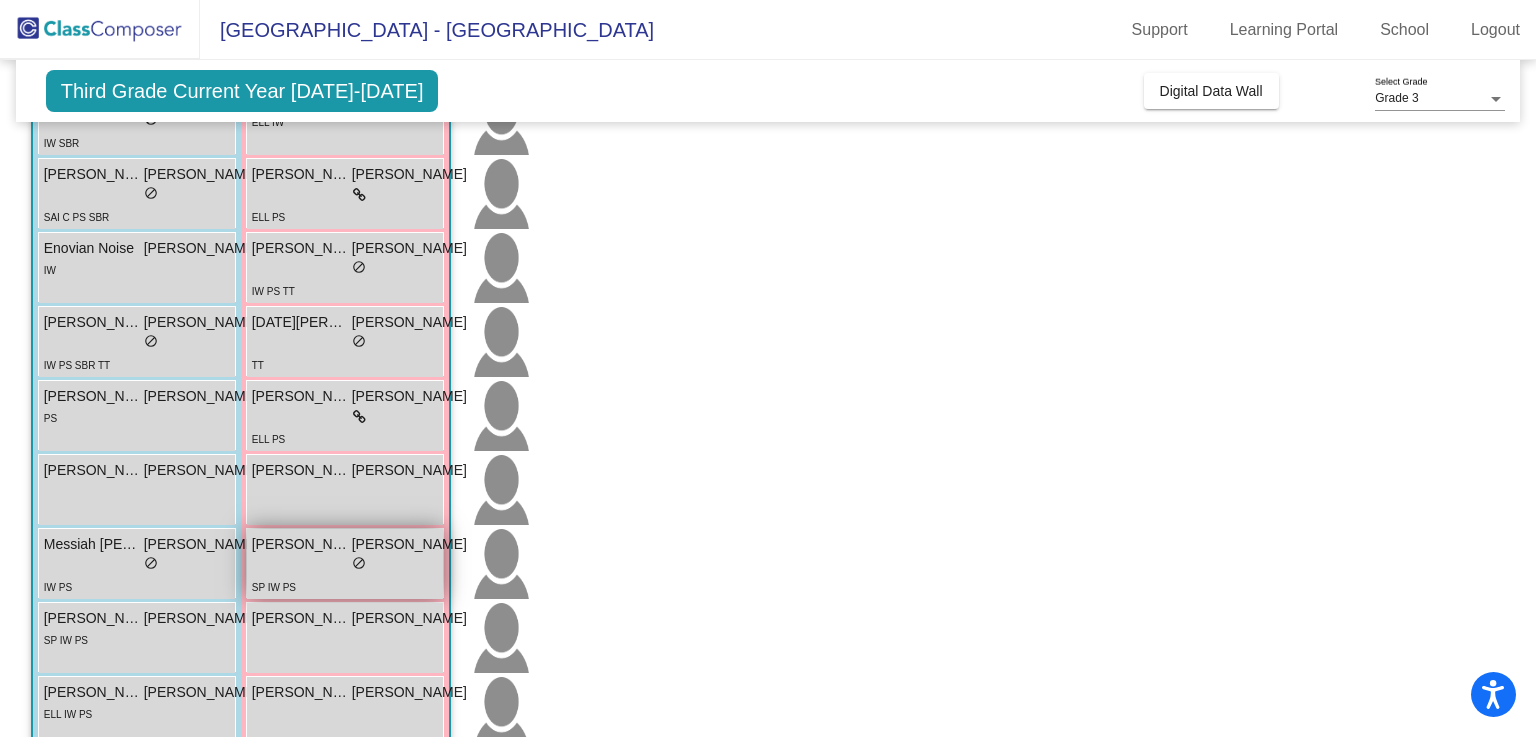 scroll, scrollTop: 302, scrollLeft: 0, axis: vertical 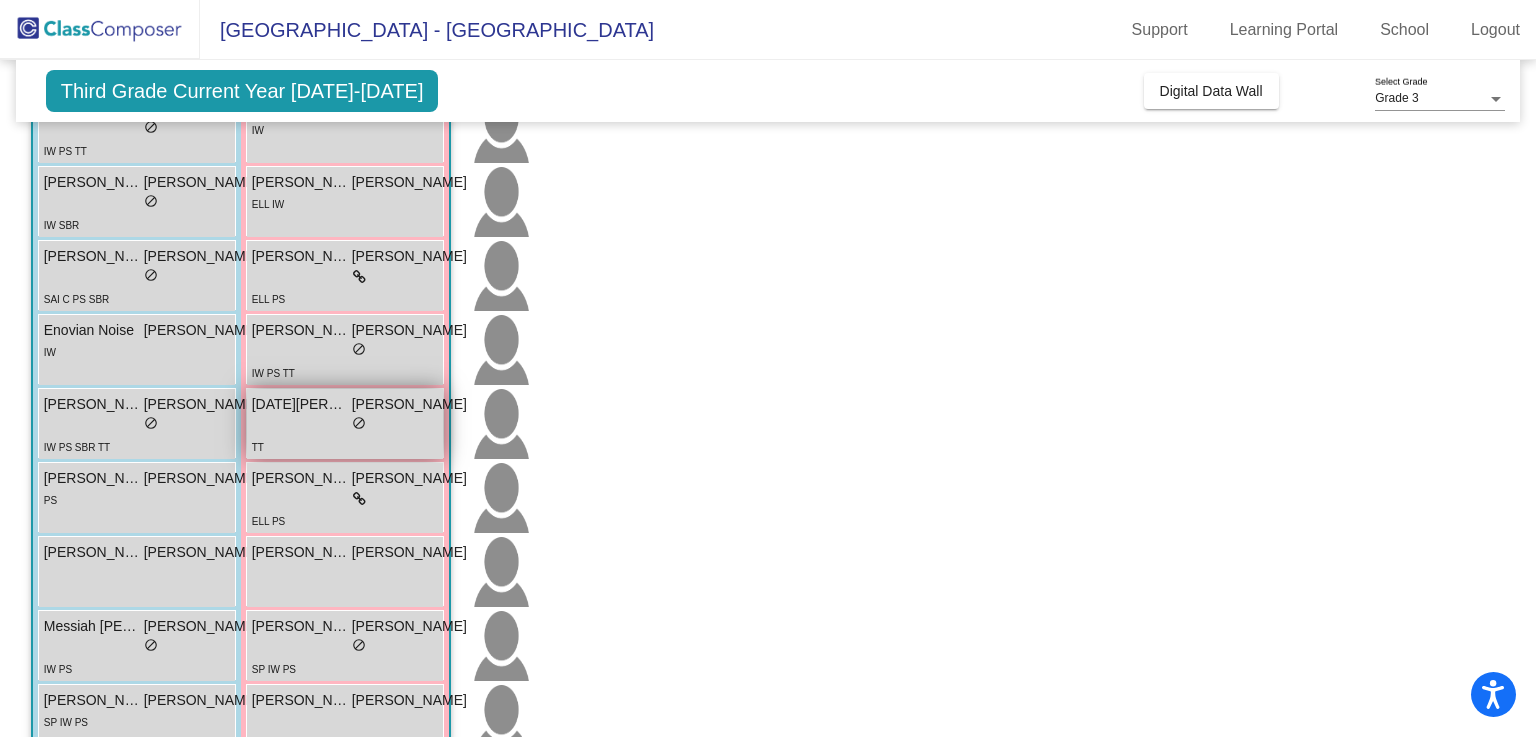 click on "do_not_disturb_alt" at bounding box center (359, 423) 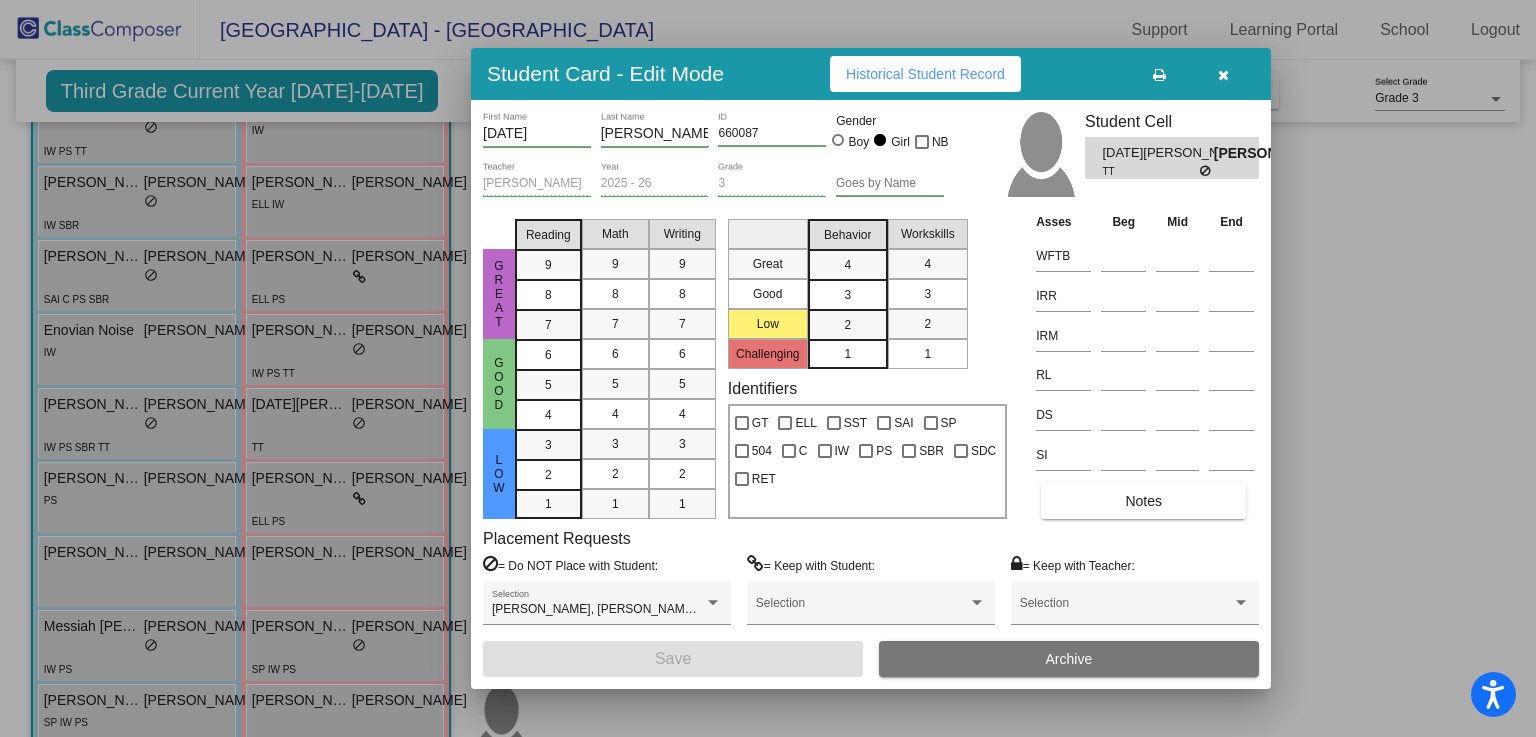 click at bounding box center (1223, 75) 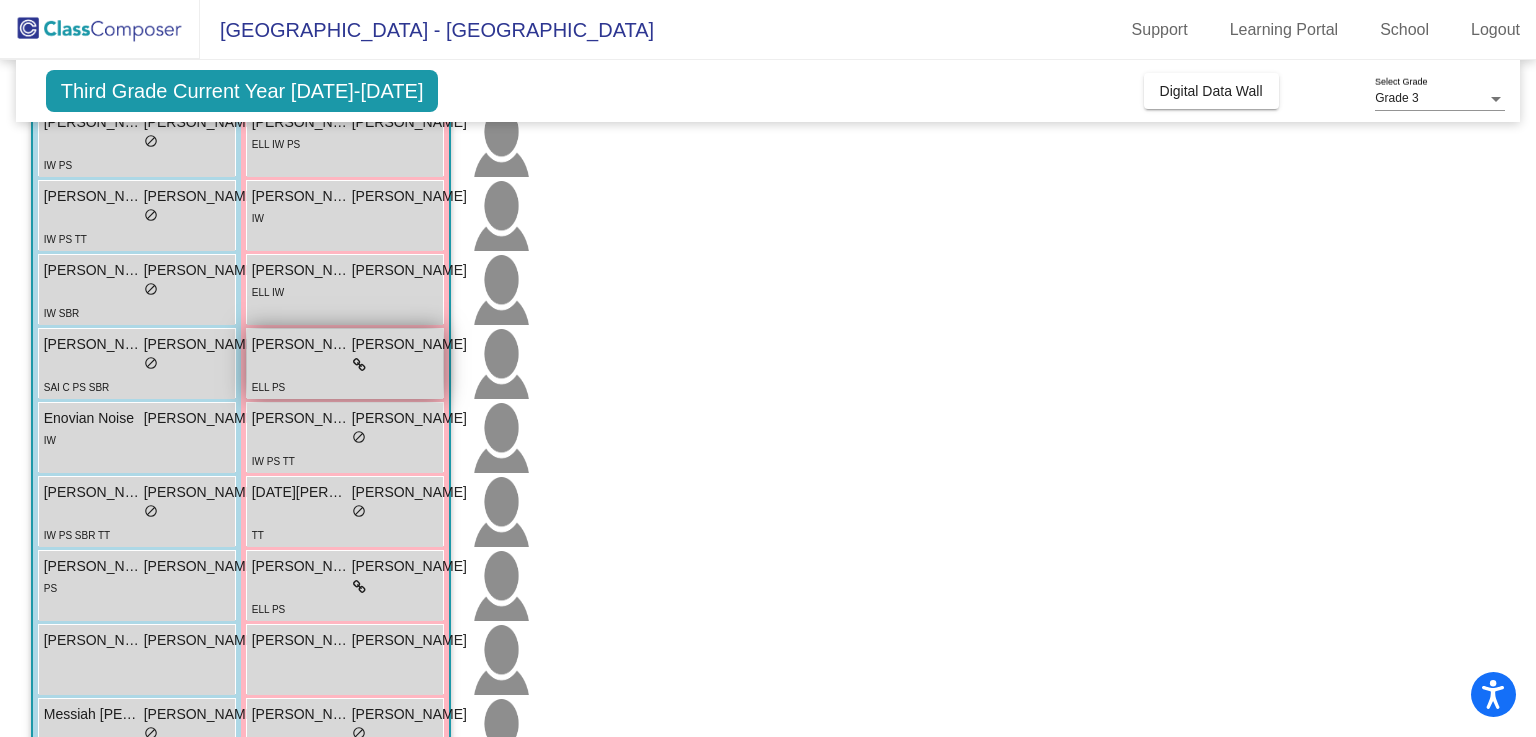 scroll, scrollTop: 202, scrollLeft: 0, axis: vertical 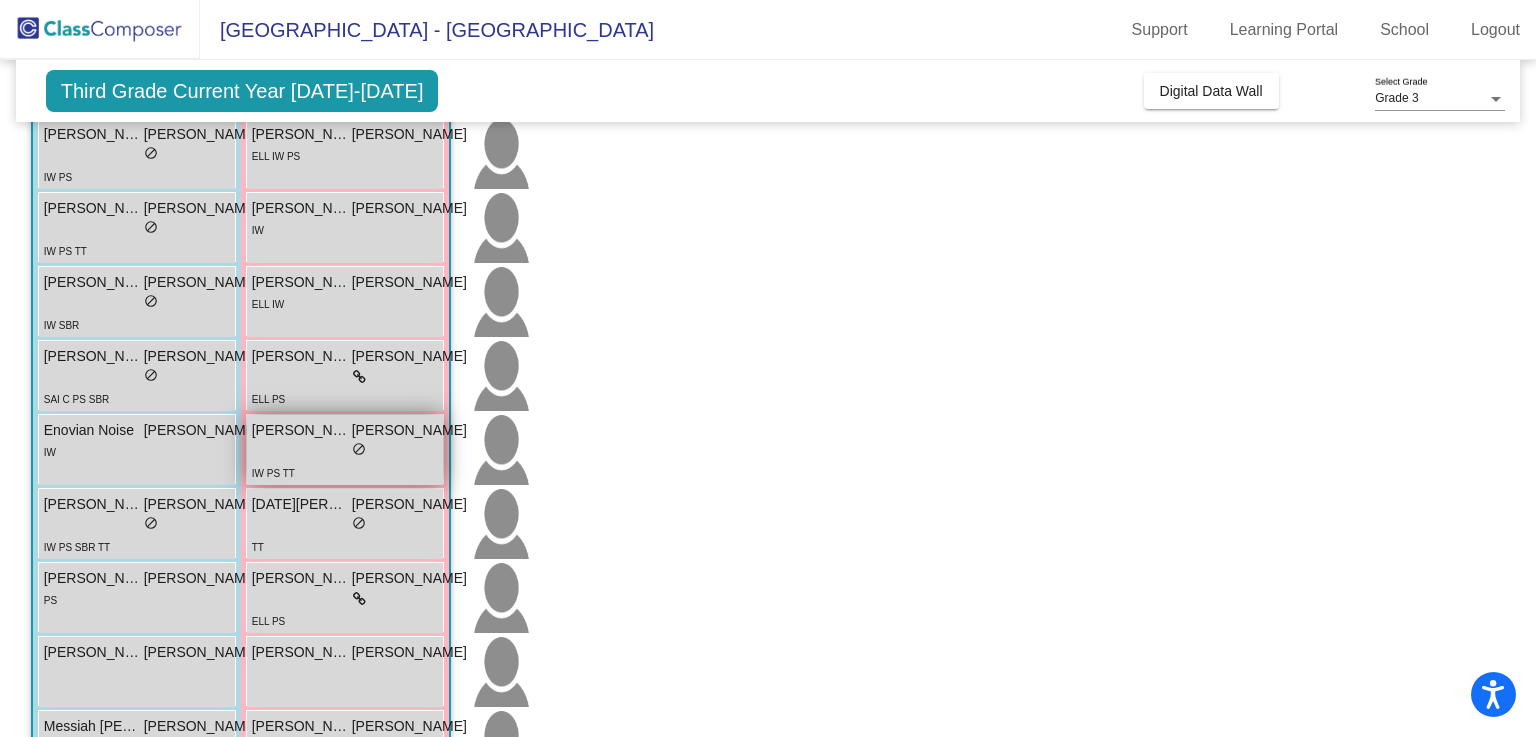 click on "IW PS TT" at bounding box center [359, 472] 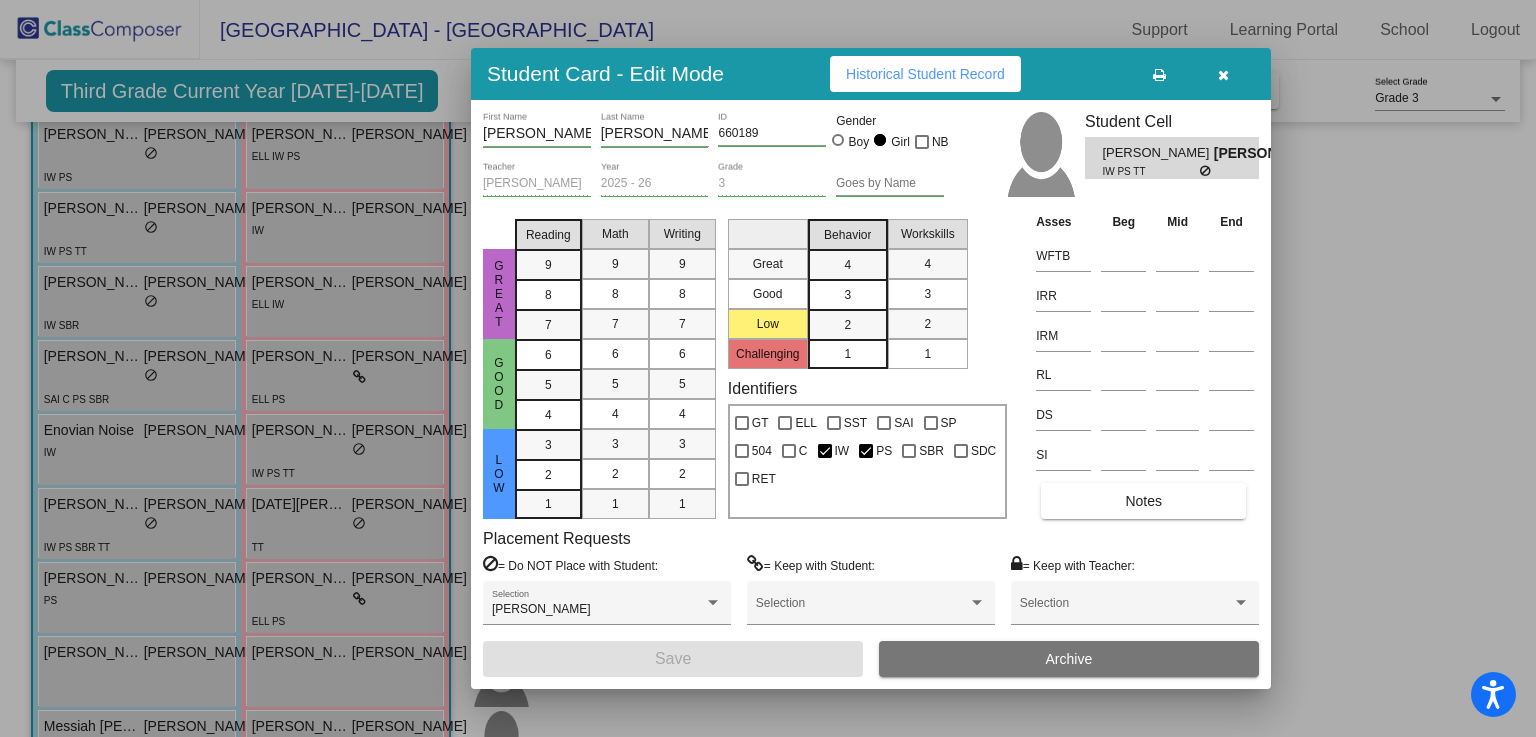 click at bounding box center (1223, 75) 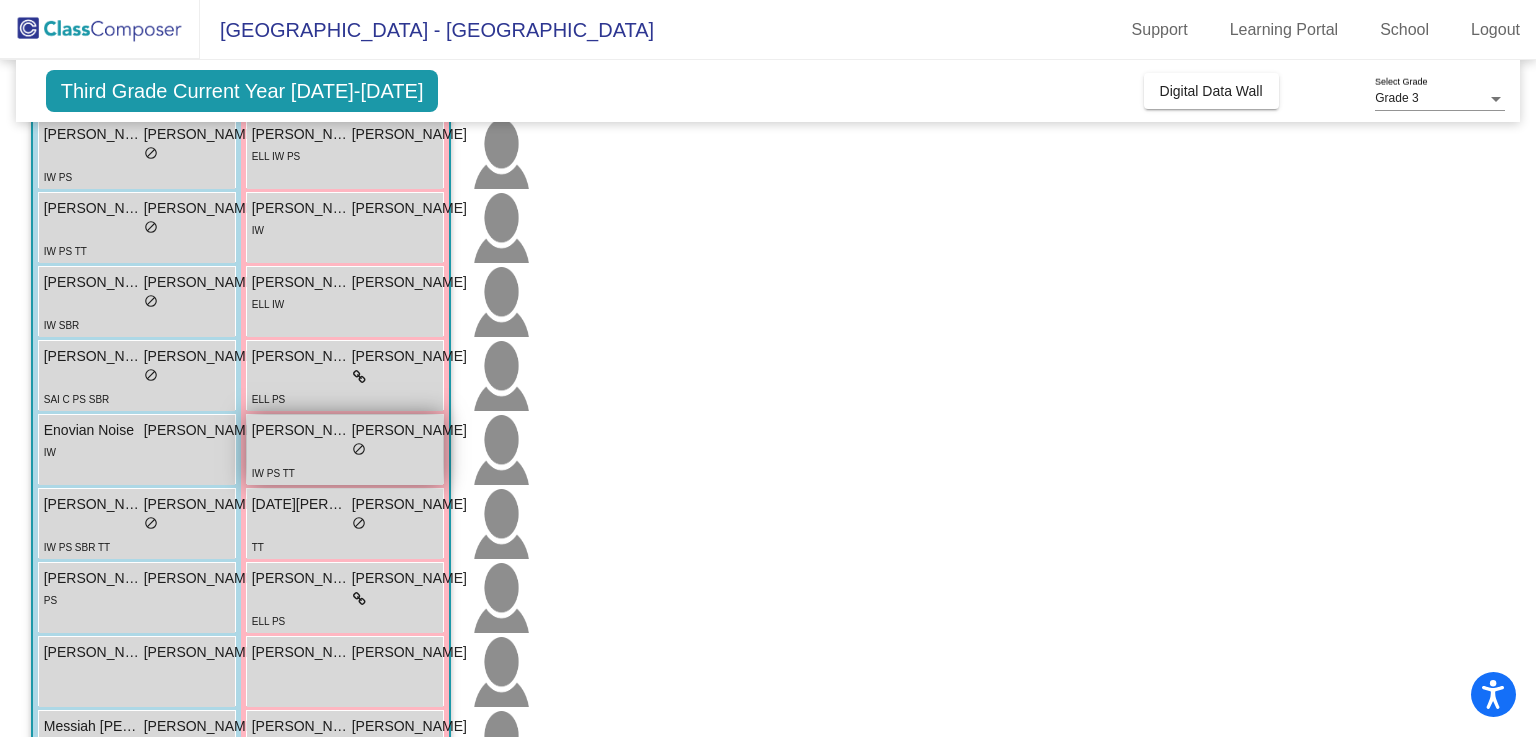 scroll, scrollTop: 2, scrollLeft: 0, axis: vertical 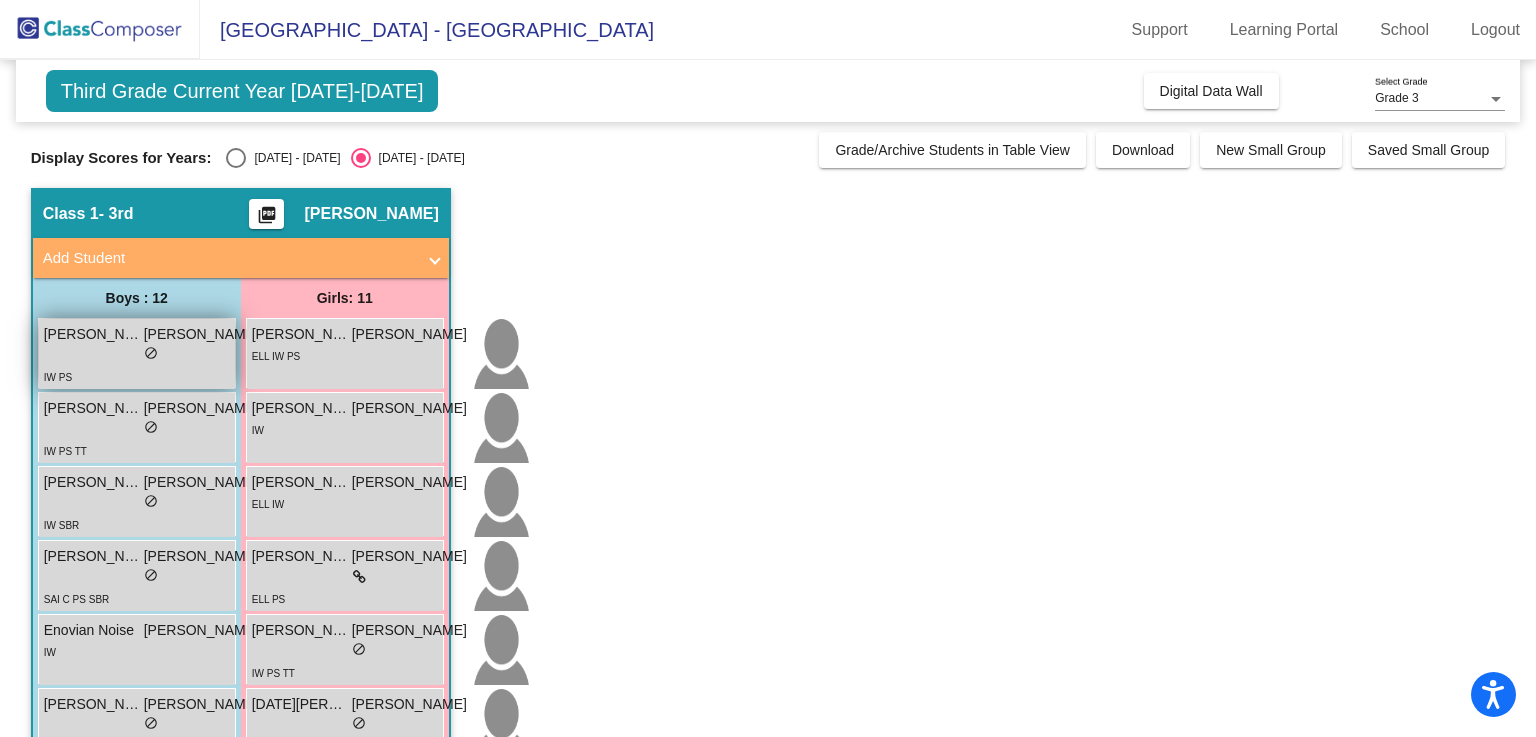 click on "lock do_not_disturb_alt" at bounding box center [151, 355] 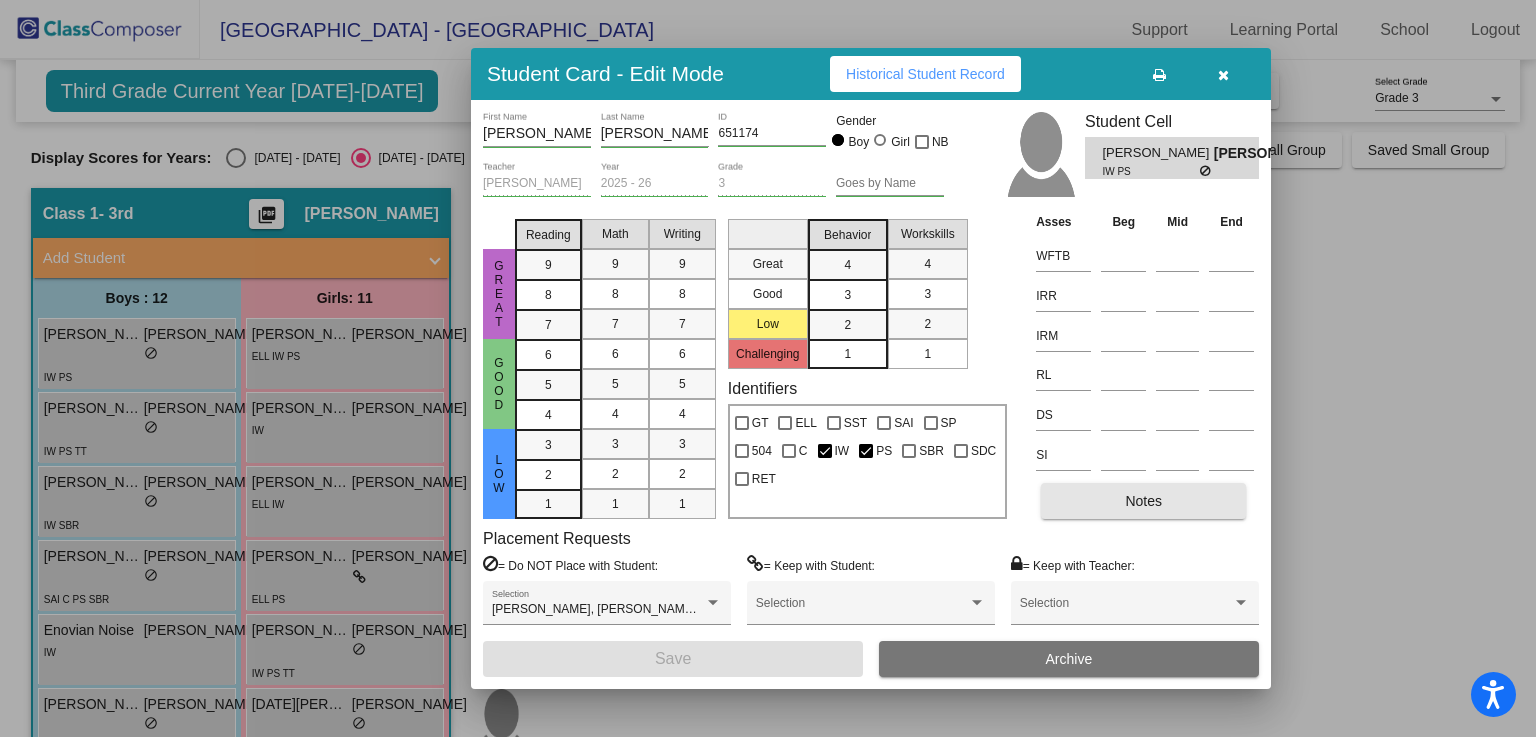 click on "Notes" at bounding box center (1143, 501) 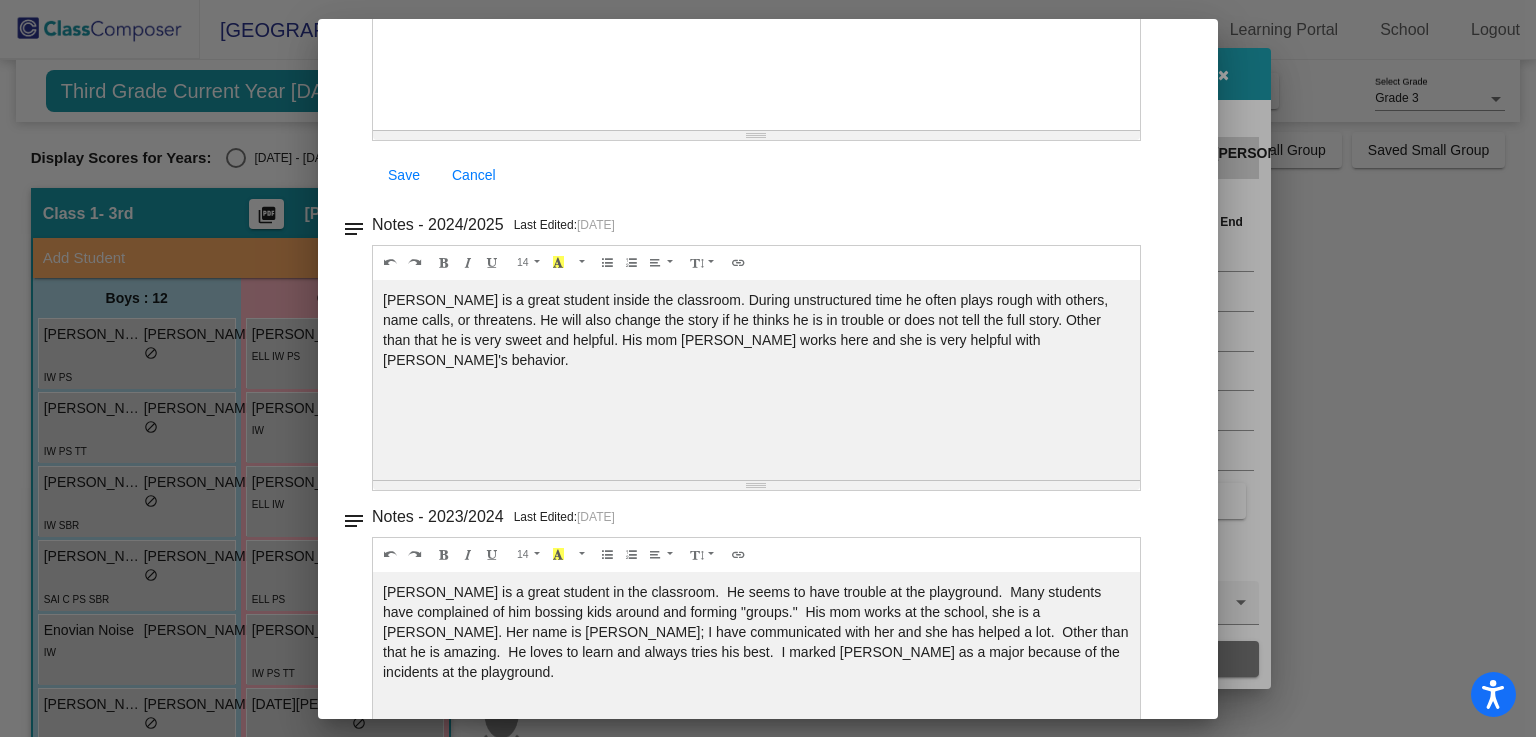 scroll, scrollTop: 0, scrollLeft: 0, axis: both 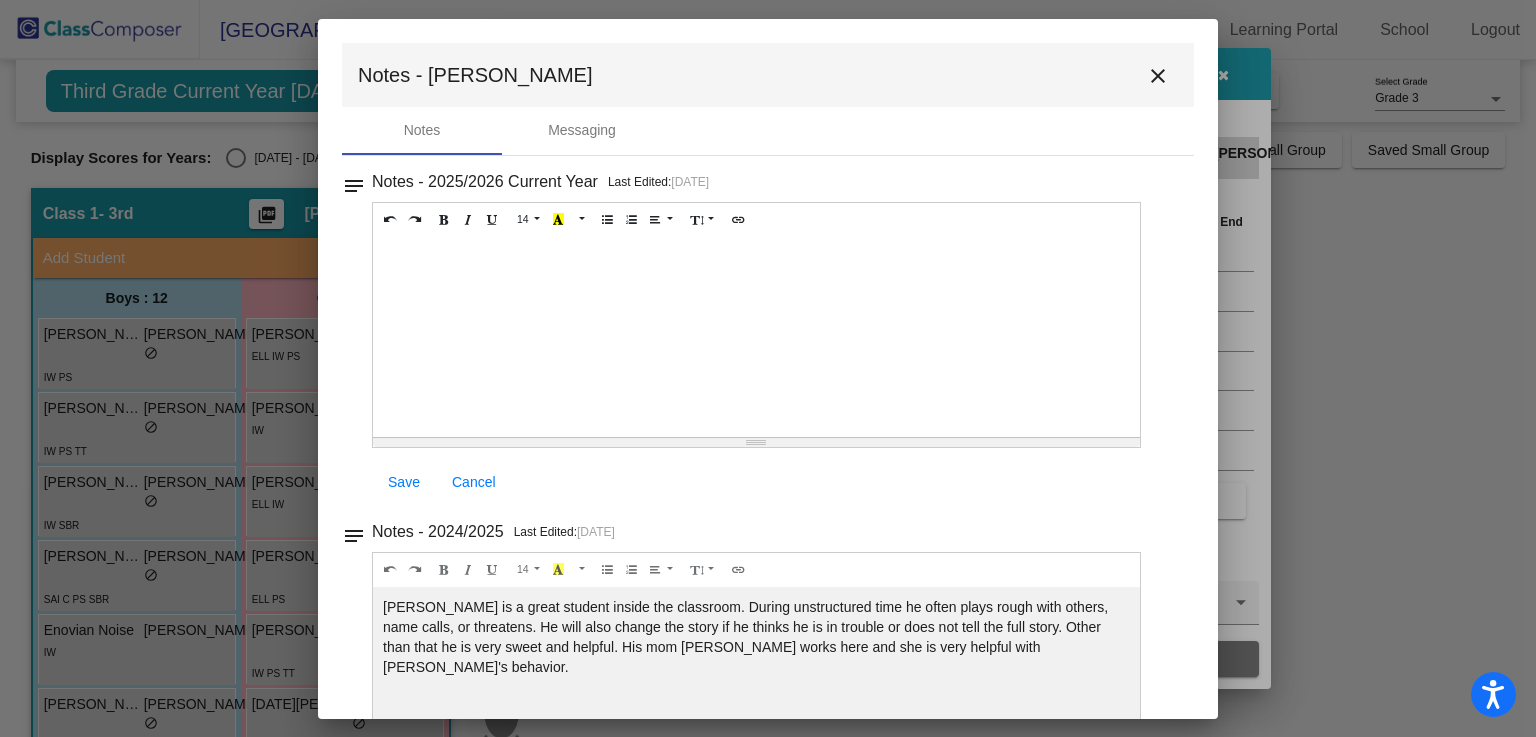 click on "close" at bounding box center [1158, 76] 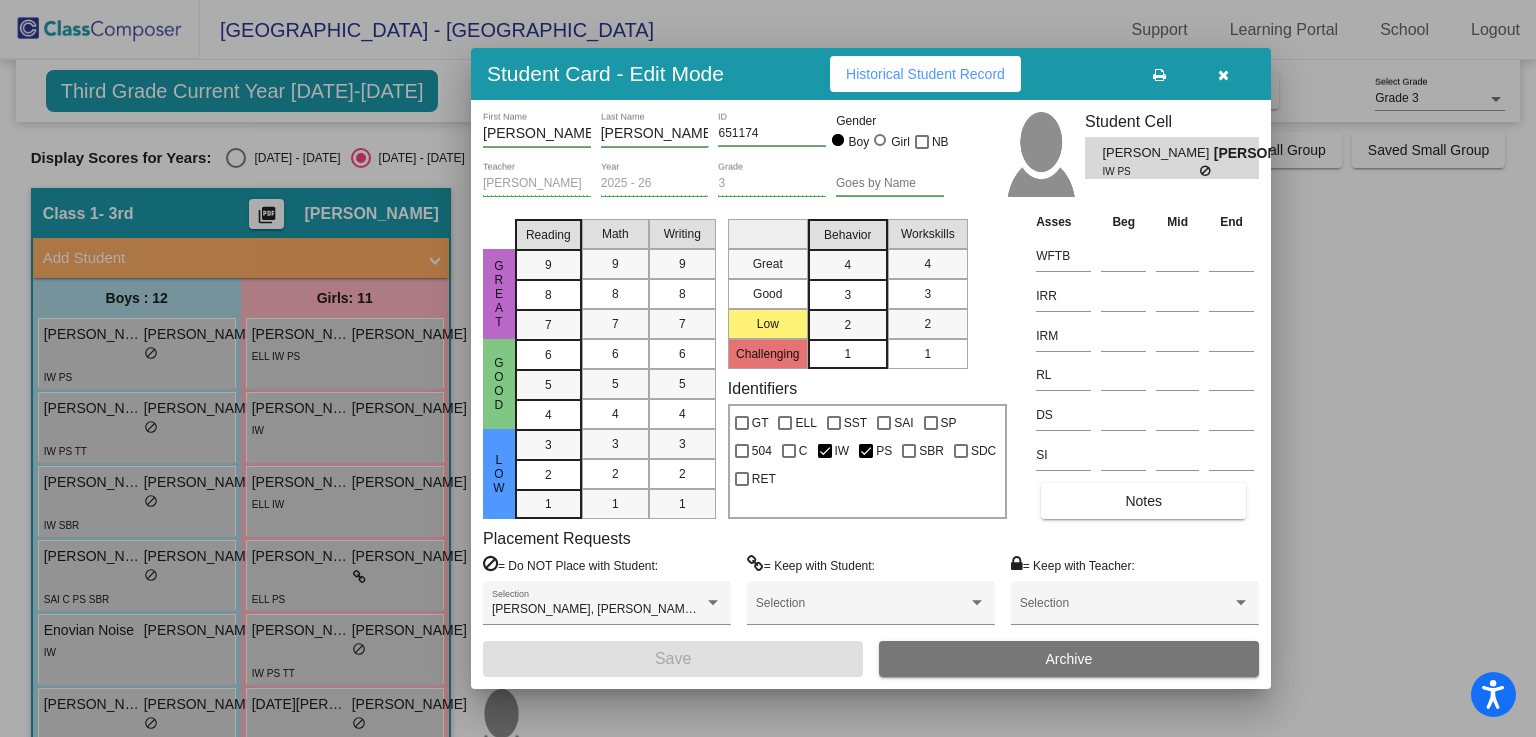 click on "Historical Student Record" at bounding box center (925, 74) 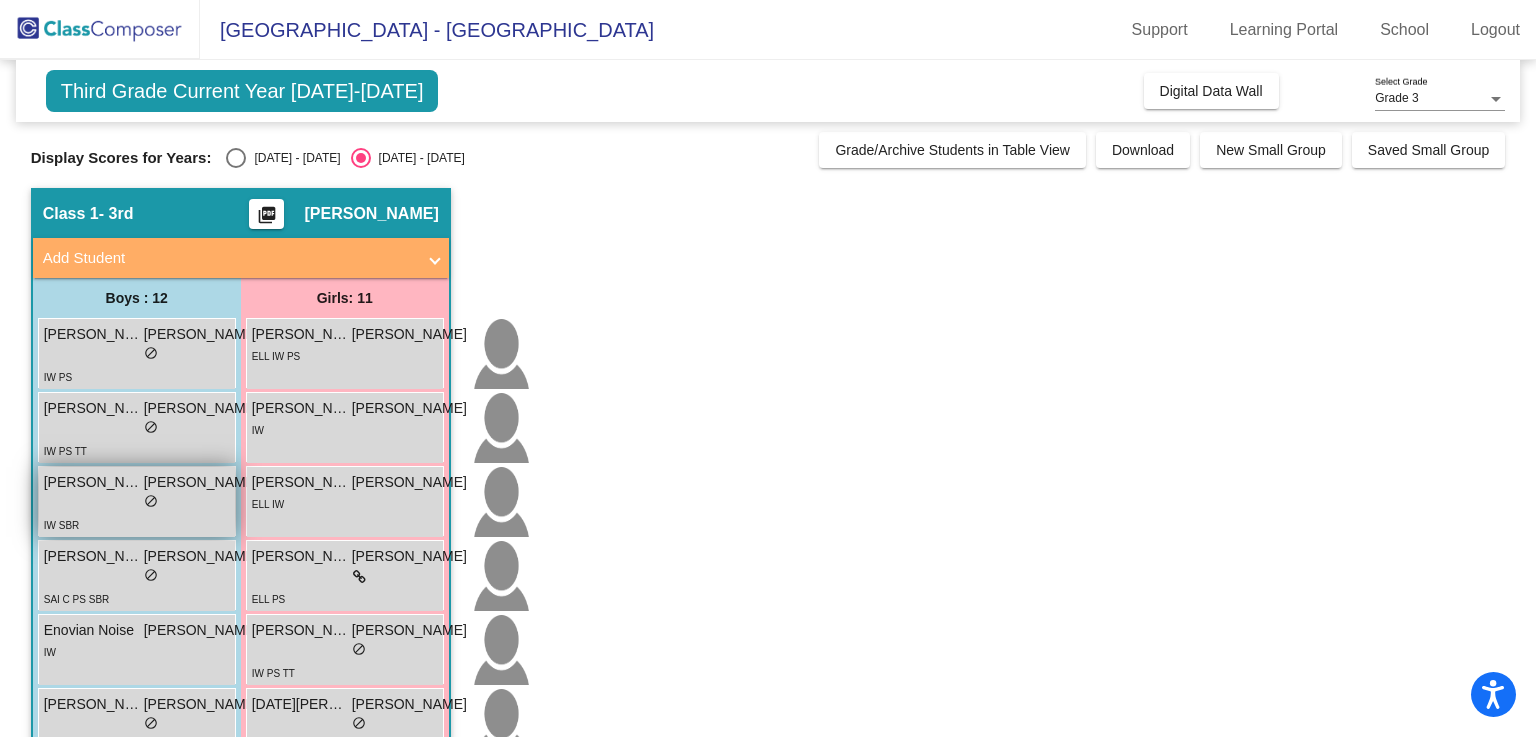 click on "IW SBR" at bounding box center [151, 524] 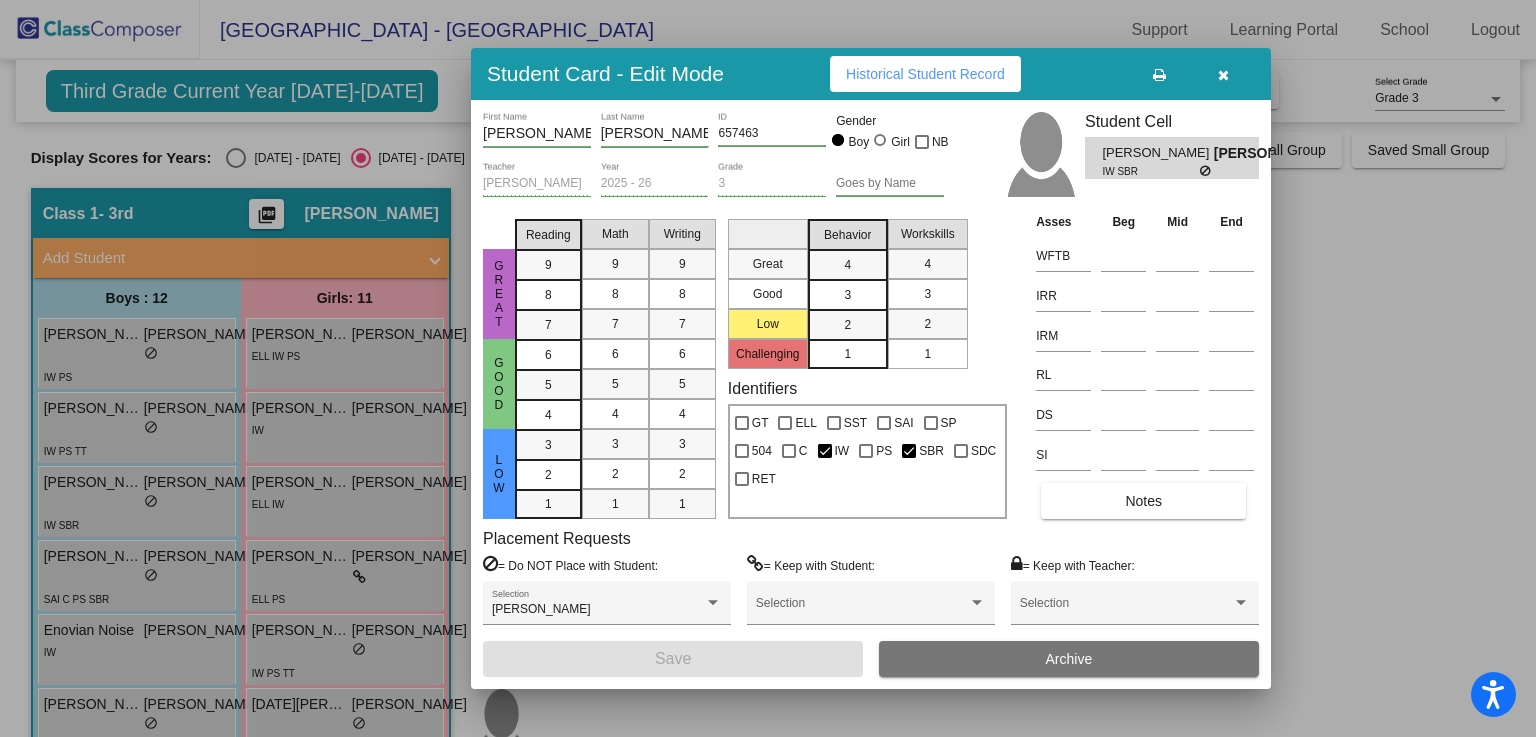 click on "Historical Student Record" at bounding box center [925, 74] 